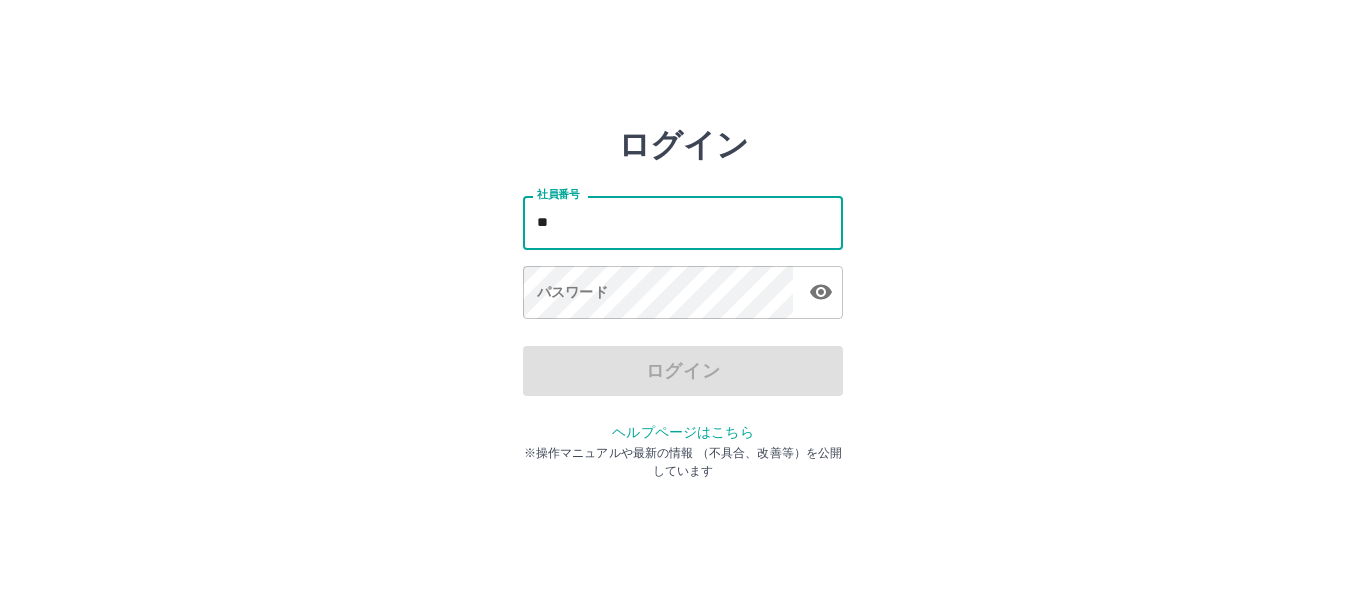 scroll, scrollTop: 0, scrollLeft: 0, axis: both 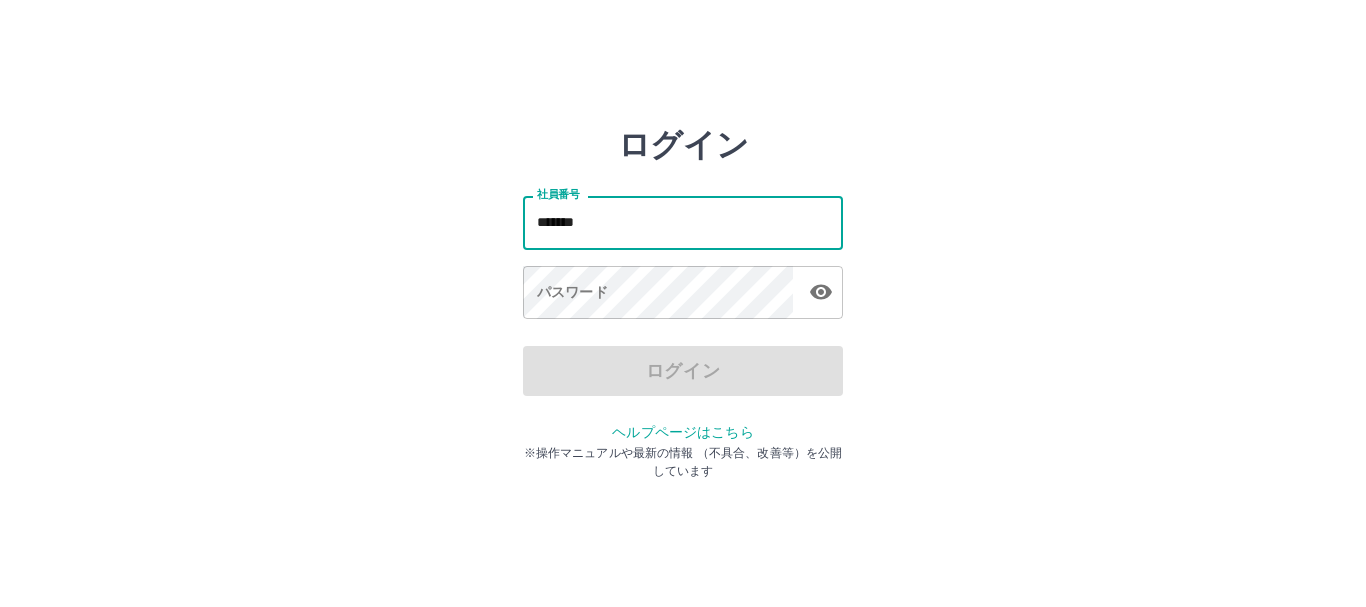 type on "*******" 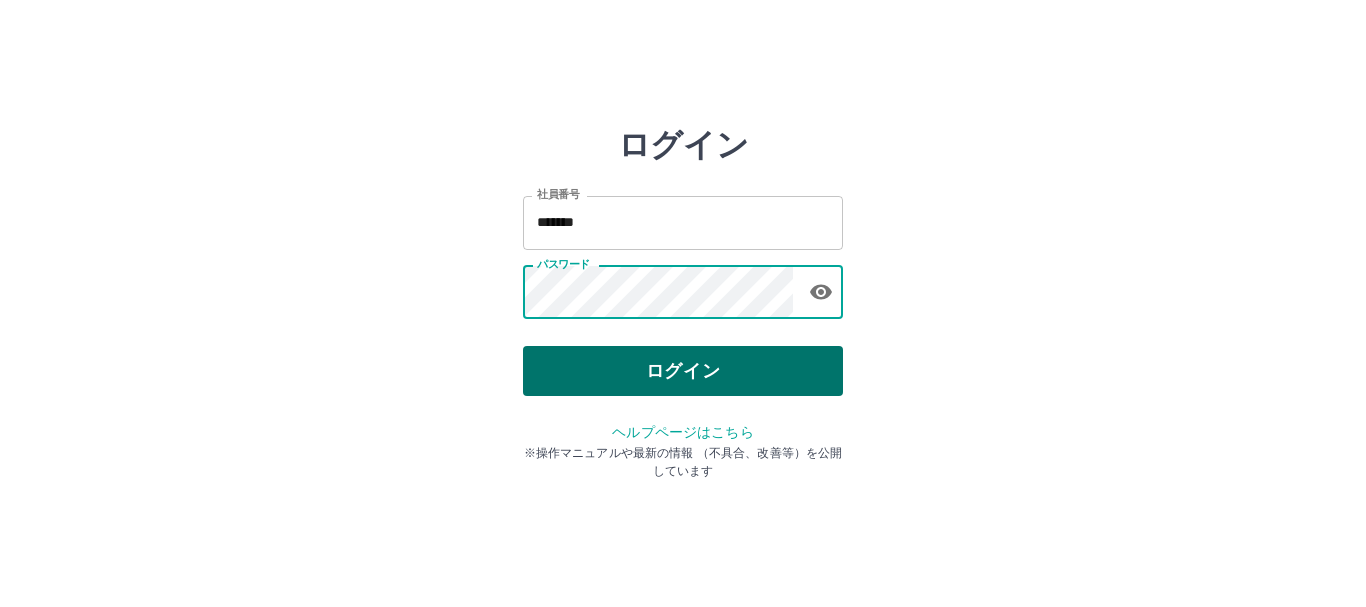 click on "ログイン" at bounding box center (683, 371) 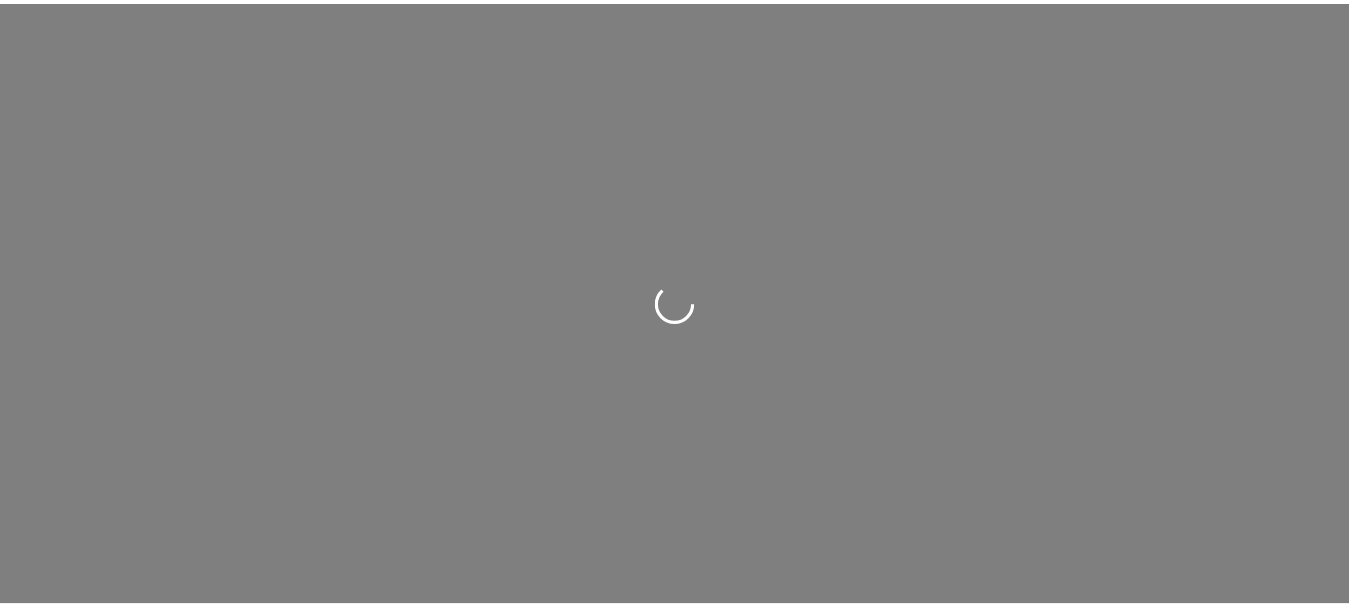 scroll, scrollTop: 0, scrollLeft: 0, axis: both 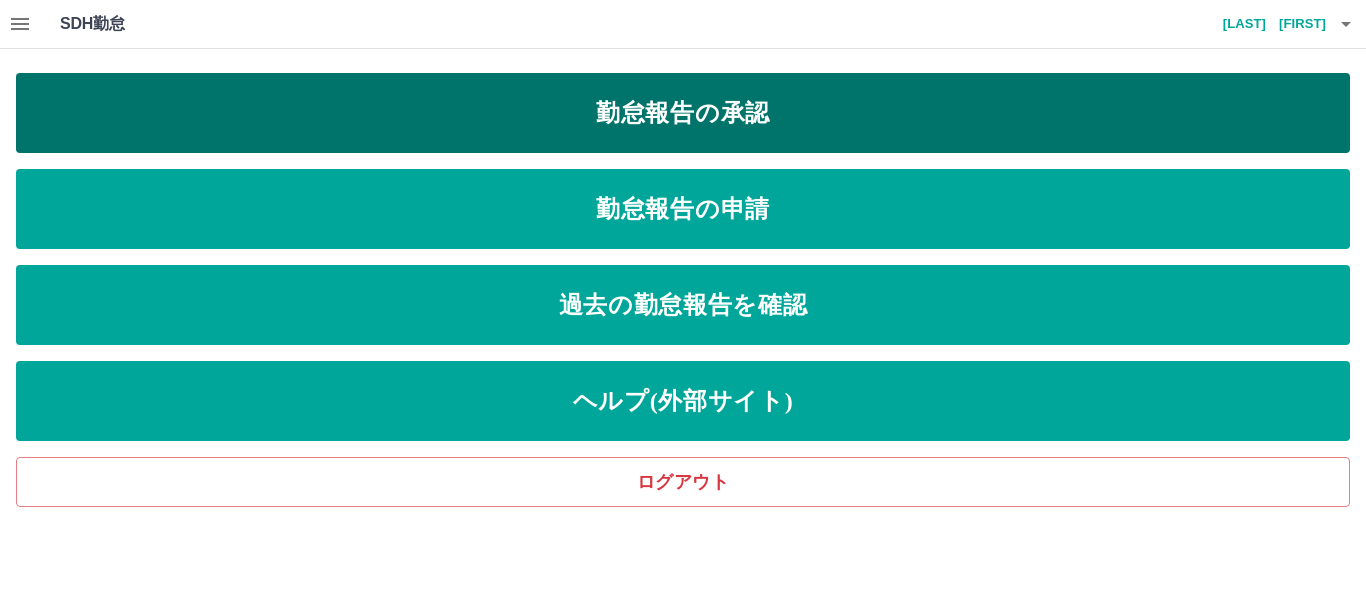 click on "勤怠報告の承認" at bounding box center (683, 113) 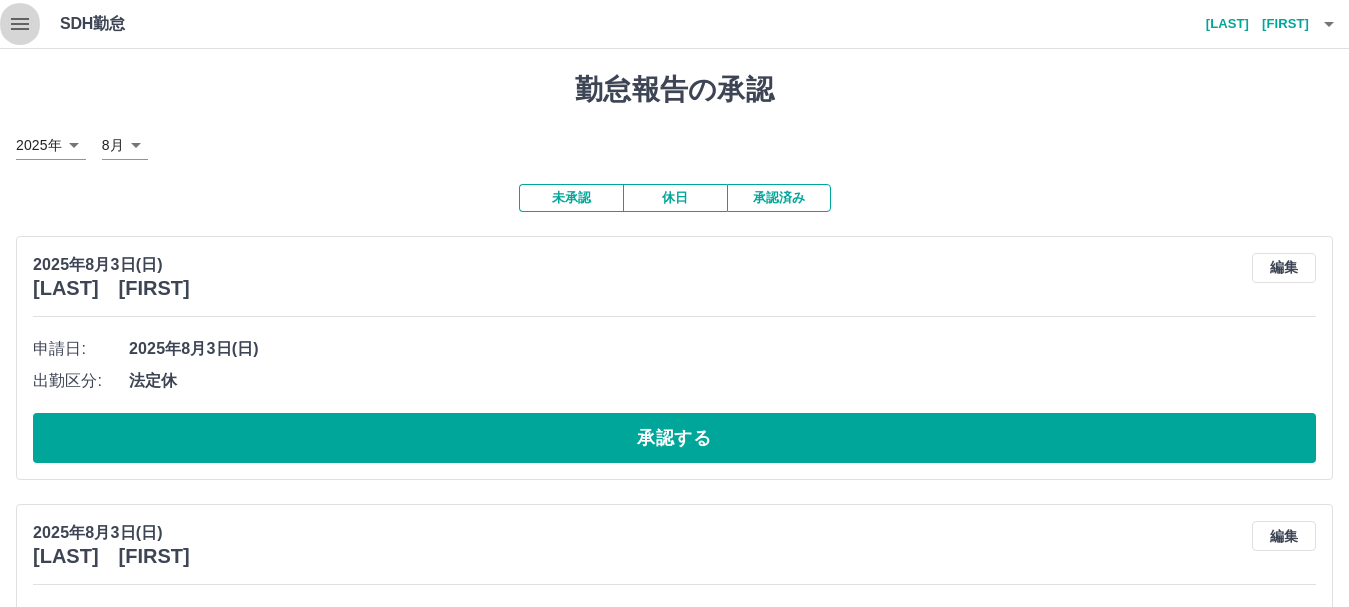 click 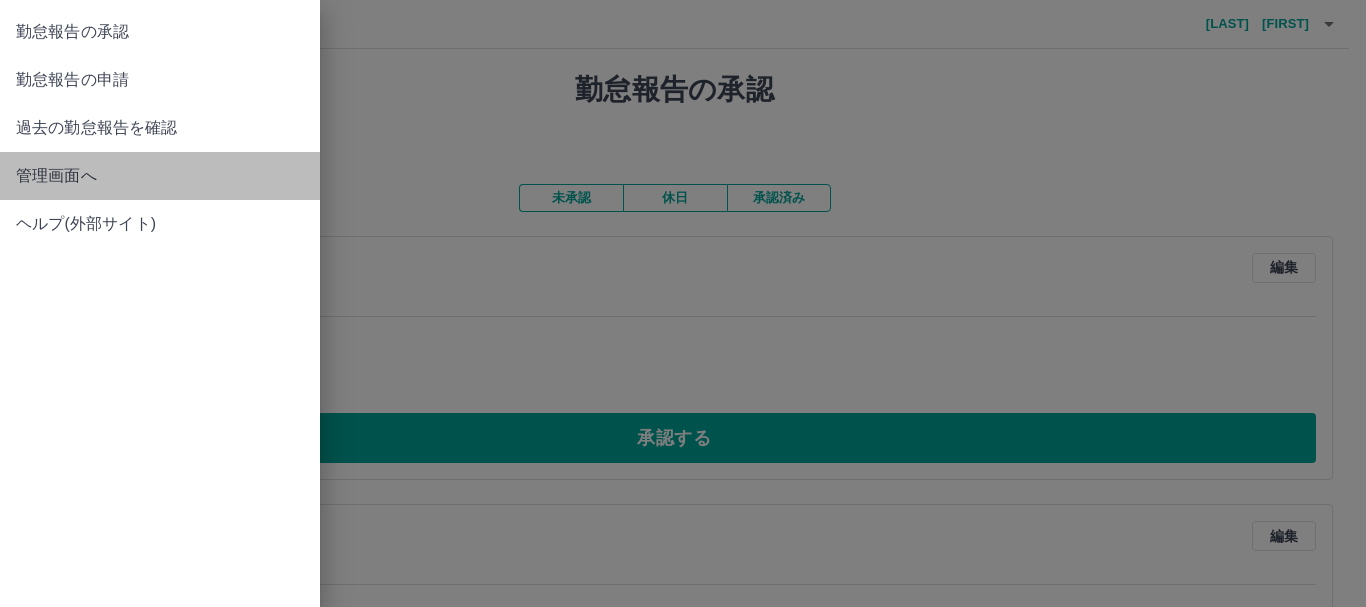 click on "管理画面へ" at bounding box center [160, 176] 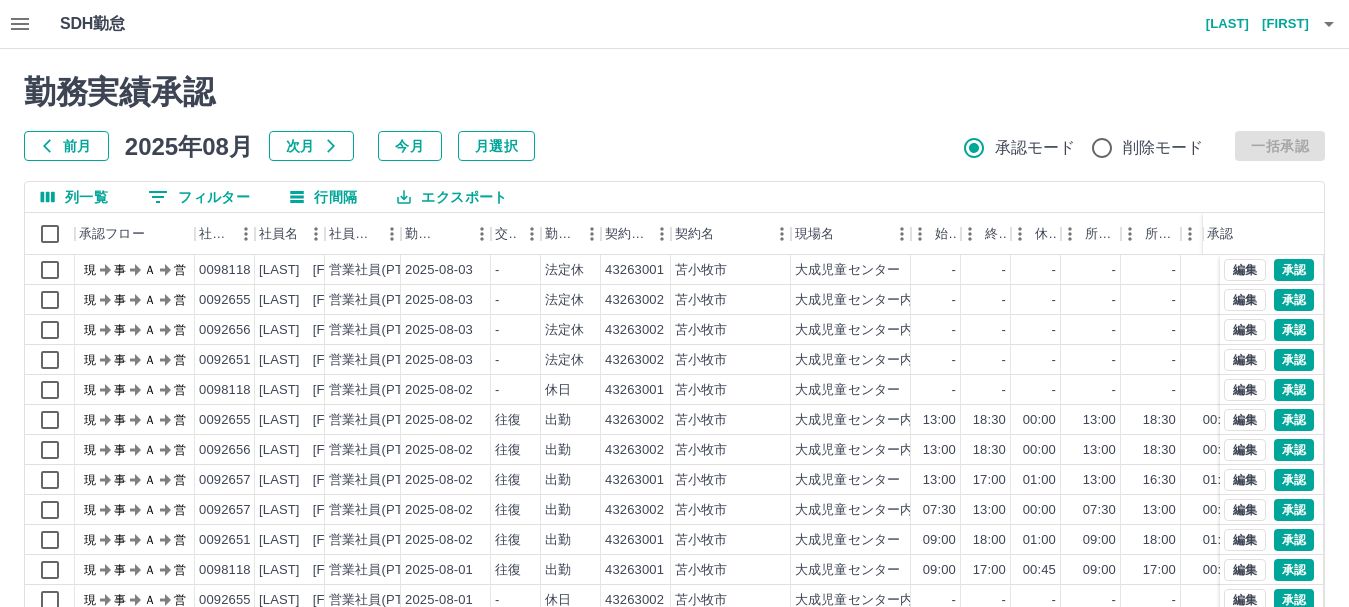 scroll, scrollTop: 14, scrollLeft: 0, axis: vertical 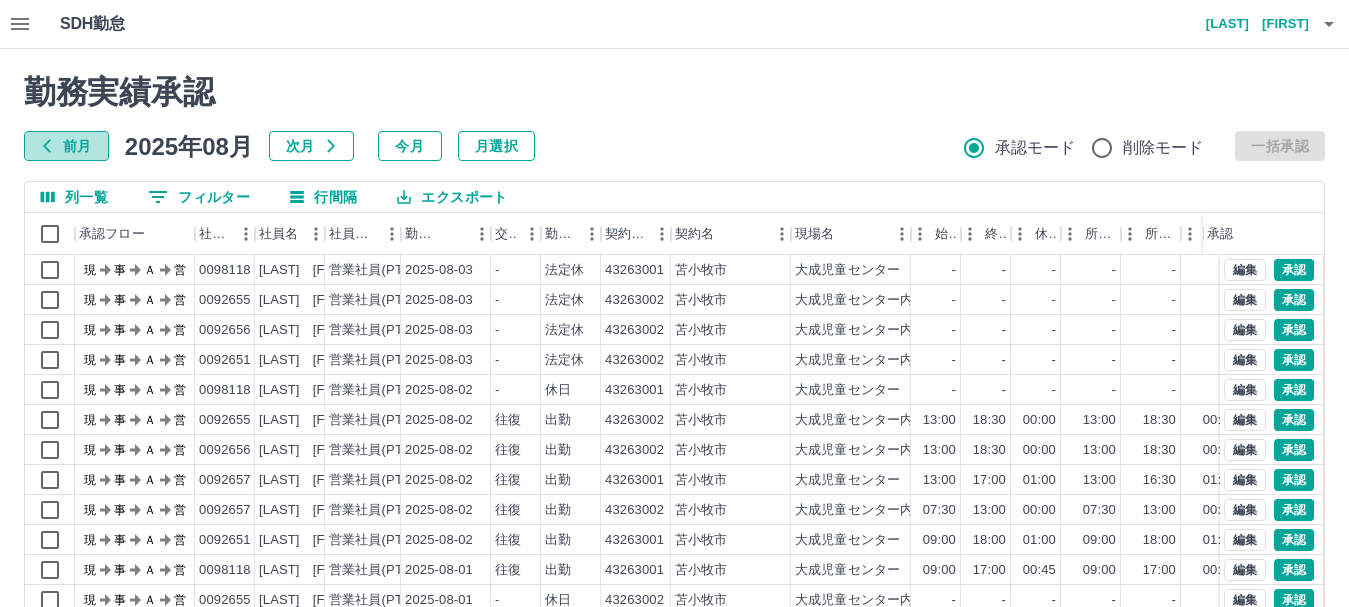 click 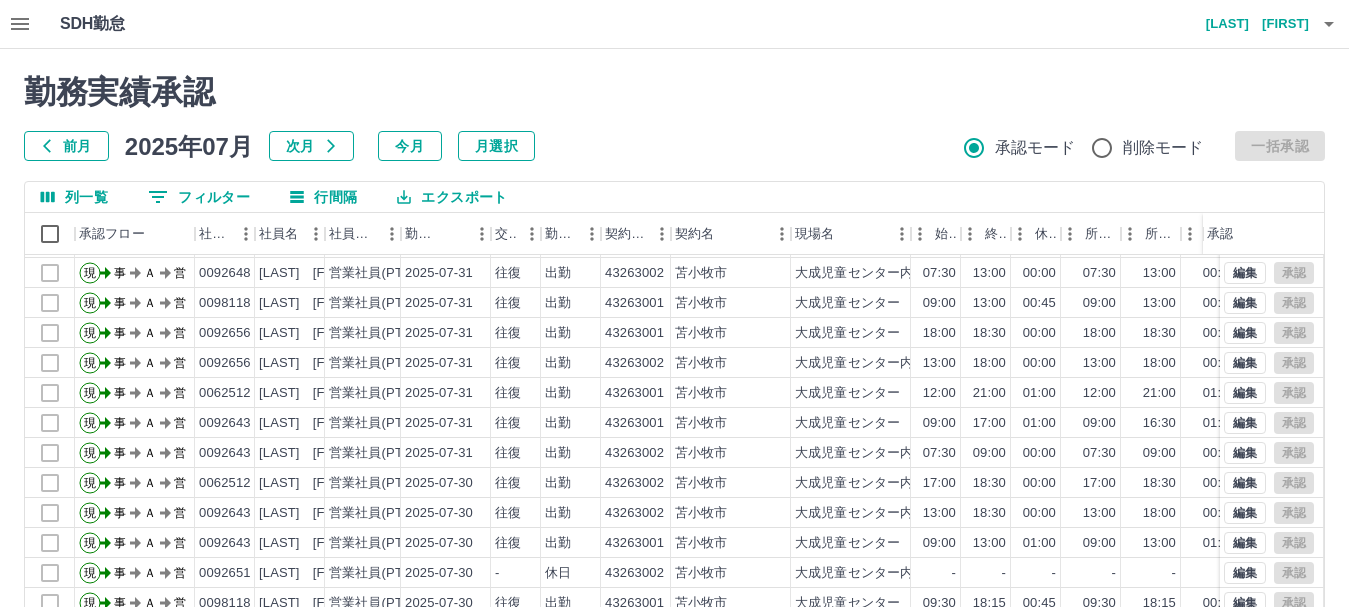 scroll, scrollTop: 104, scrollLeft: 0, axis: vertical 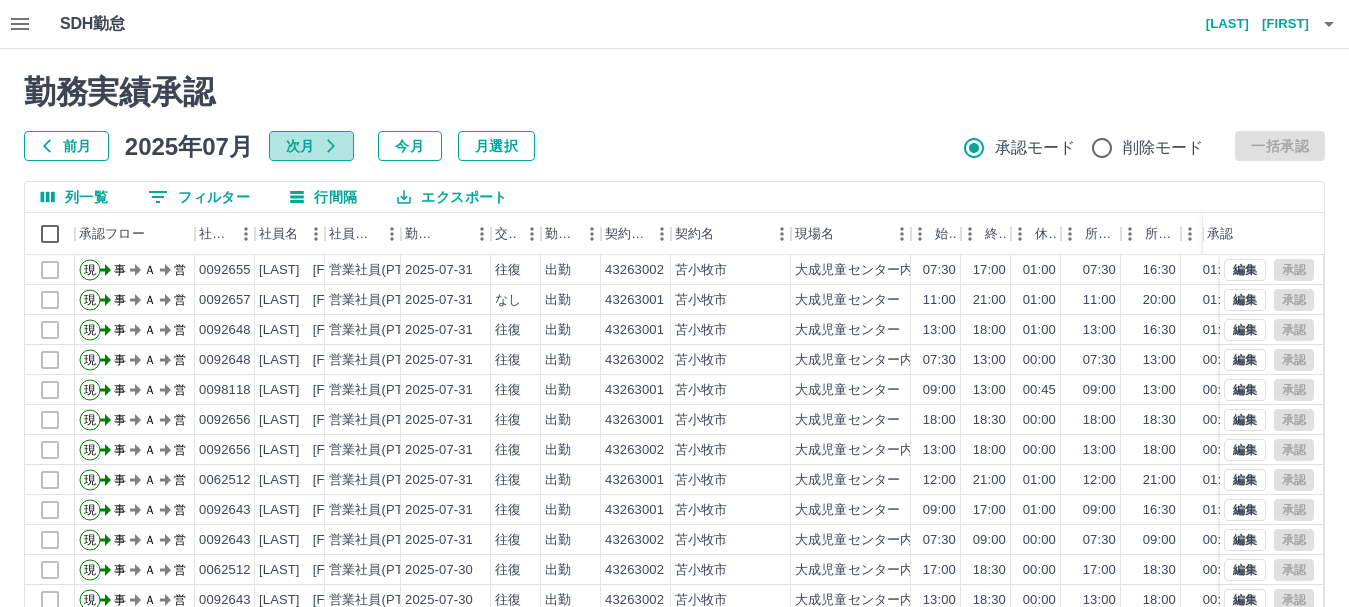 click on "次月" at bounding box center [311, 146] 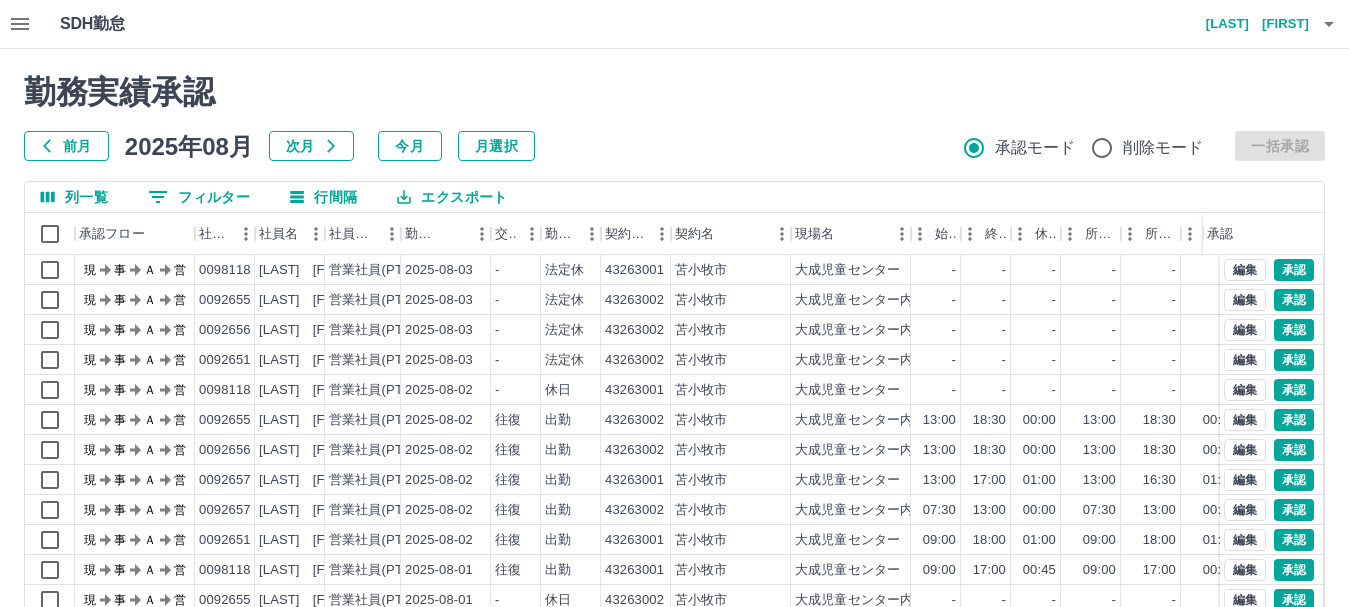 scroll, scrollTop: 14, scrollLeft: 0, axis: vertical 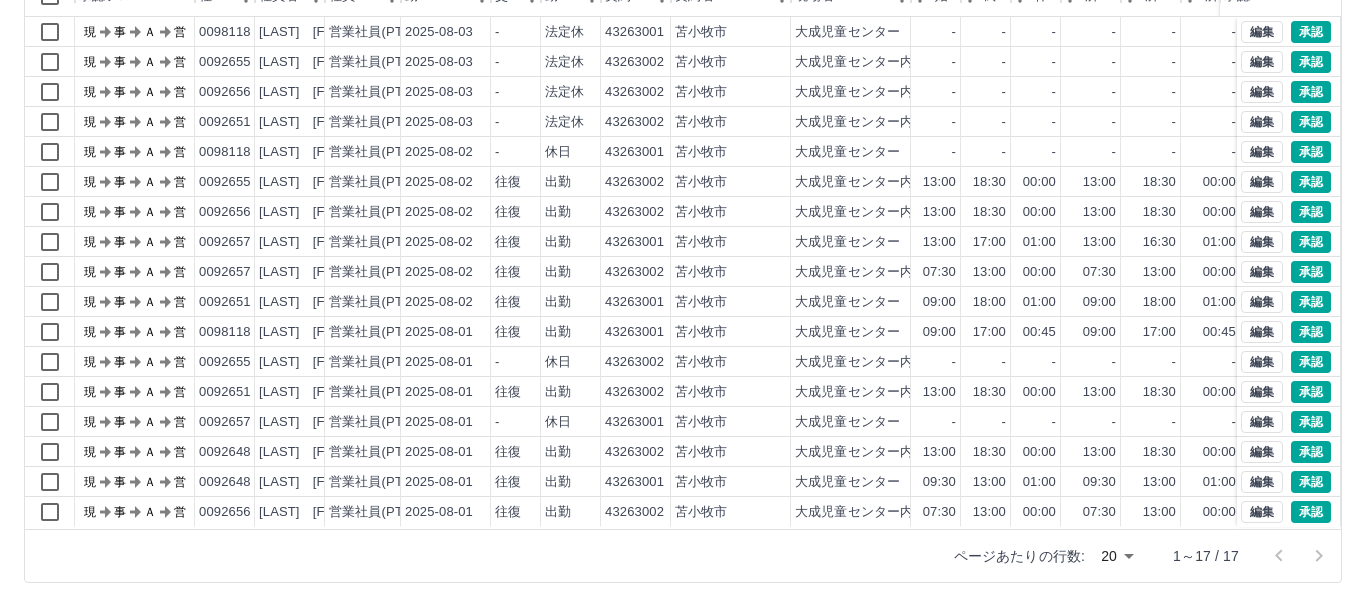 click on "SDH勤怠 山内　一德 勤務実績承認 前月 2025年08月 次月 今月 月選択 承認モード 削除モード 一括承認 列一覧 0 フィルター 行間隔 エクスポート 承認フロー 社員番号 社員名 社員区分 勤務日 交通費 勤務区分 契約コード 契約名 現場名 始業 終業 休憩 所定開始 所定終業 所定休憩 拘束 勤務 遅刻等 コメント ステータス 承認 現 事 Ａ 営 0098118 出川　凜 営業社員(PT契約) 2025-08-03  -  法定休 43263001 [CITY] 大成児童センター - - - - - - 00:00 00:00 00:00 現場責任者承認待 現 事 Ａ 営 0092655 杉浦　佳子 営業社員(PT契約) 2025-08-03  -  法定休 43263002 [CITY] 大成児童センター内　児童クラブ - - - - - - 00:00 00:00 00:00 現場責任者承認待 現 事 Ａ 営 0092656 千葉　晶子 営業社員(PT契約) 2025-08-03  -  法定休 43263002 [CITY] 大成児童センター内　児童クラブ - - - - - - 00:00 00:00 00:00 現 事" at bounding box center (683, 184) 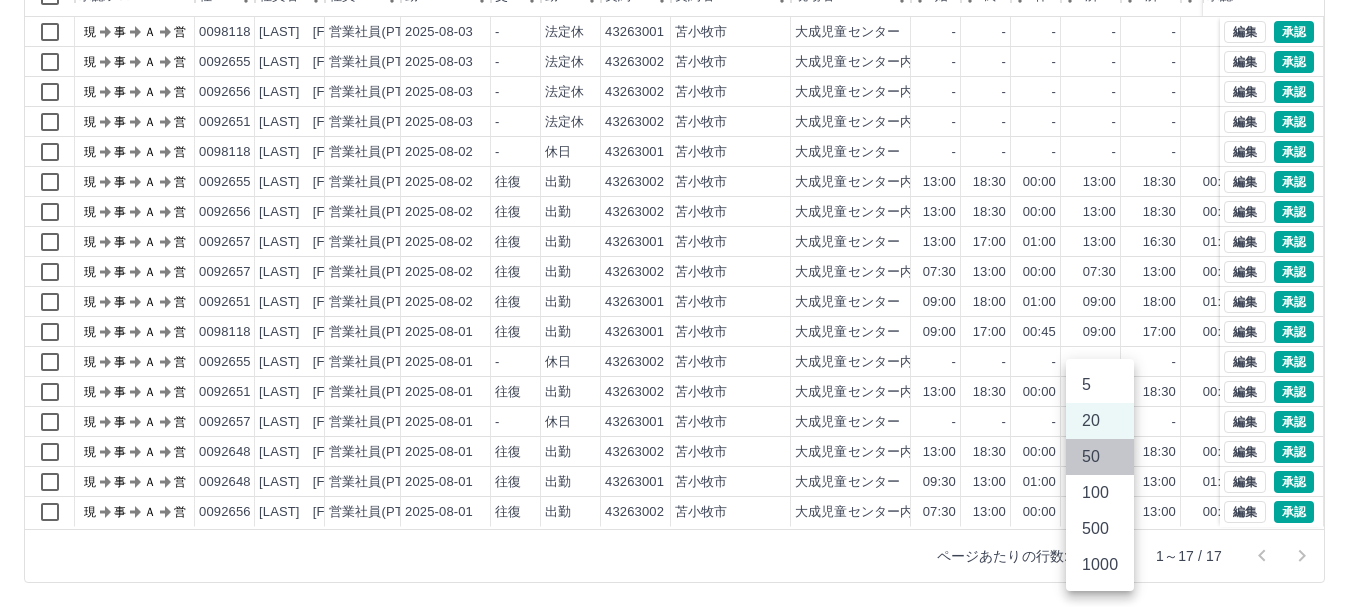 click on "50" at bounding box center [1100, 457] 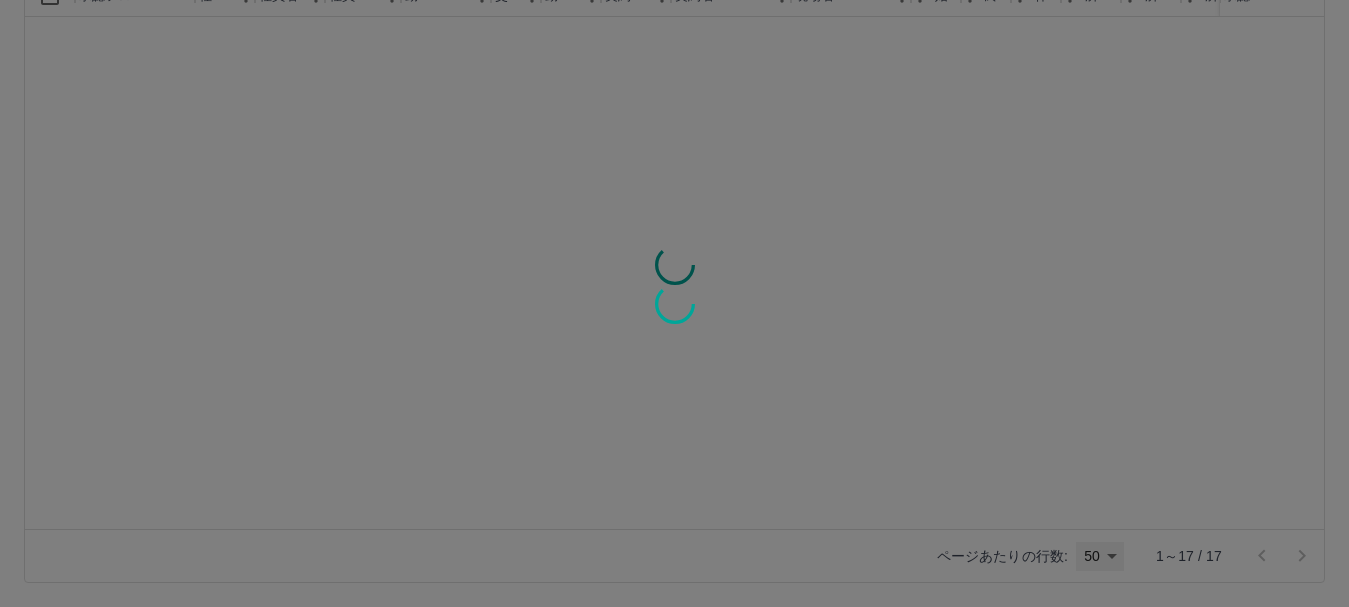 scroll, scrollTop: 0, scrollLeft: 0, axis: both 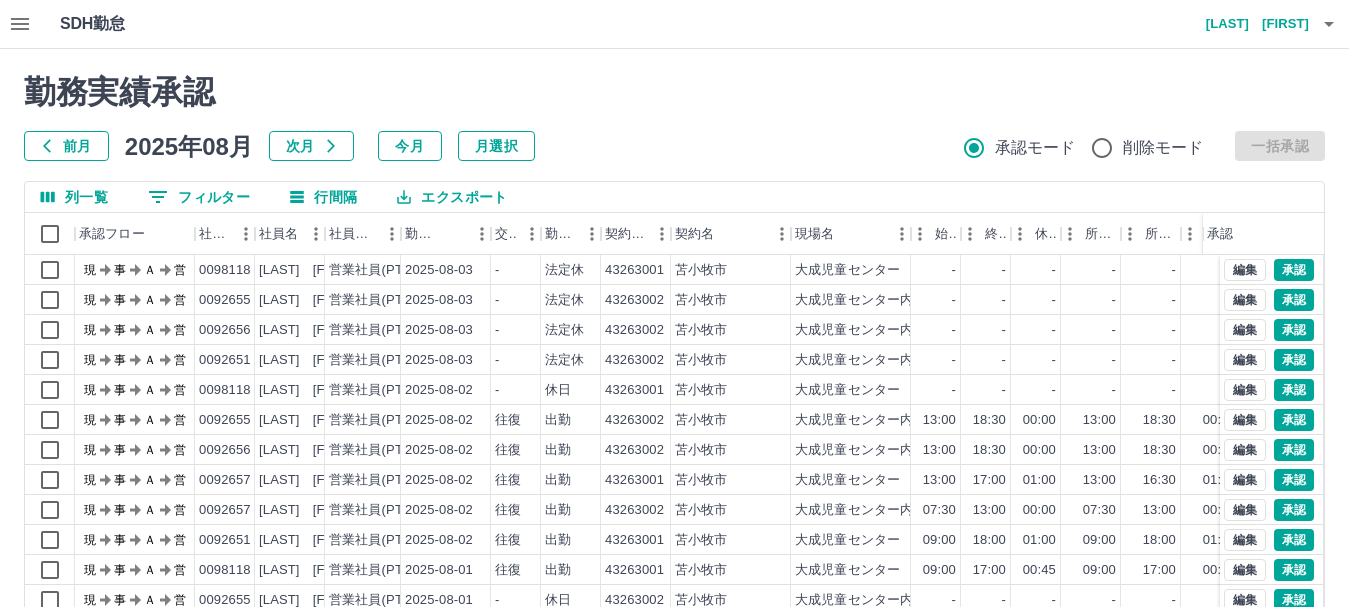 click on "前月" at bounding box center [66, 146] 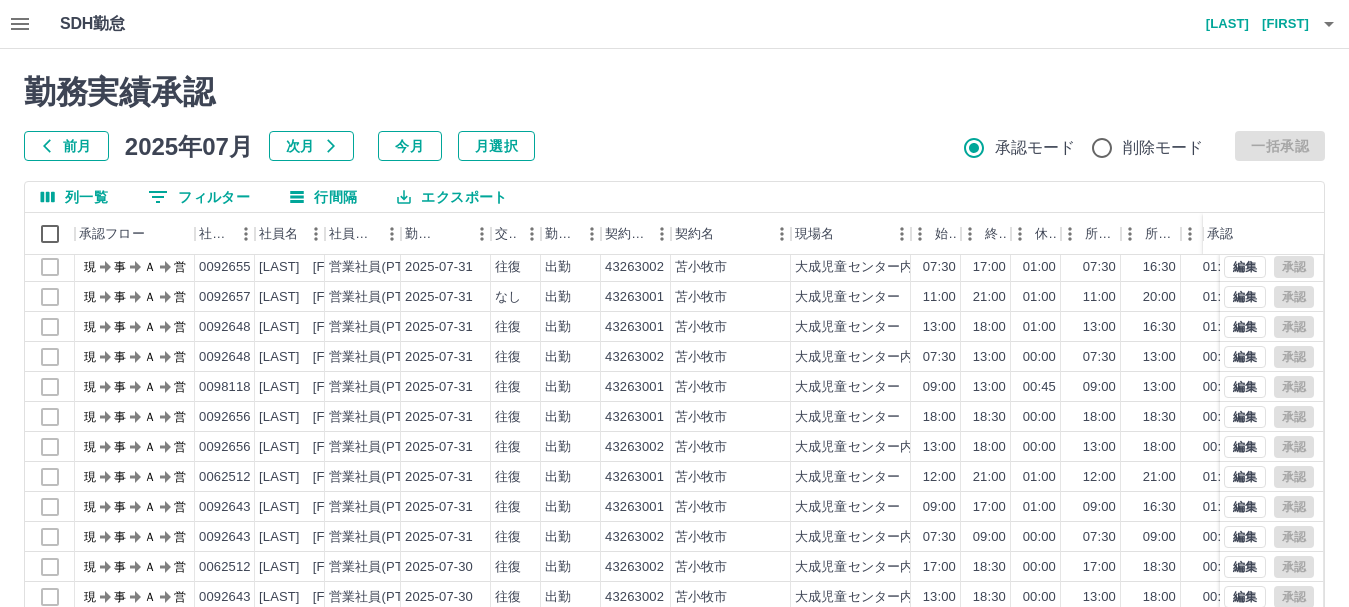 scroll, scrollTop: 0, scrollLeft: 0, axis: both 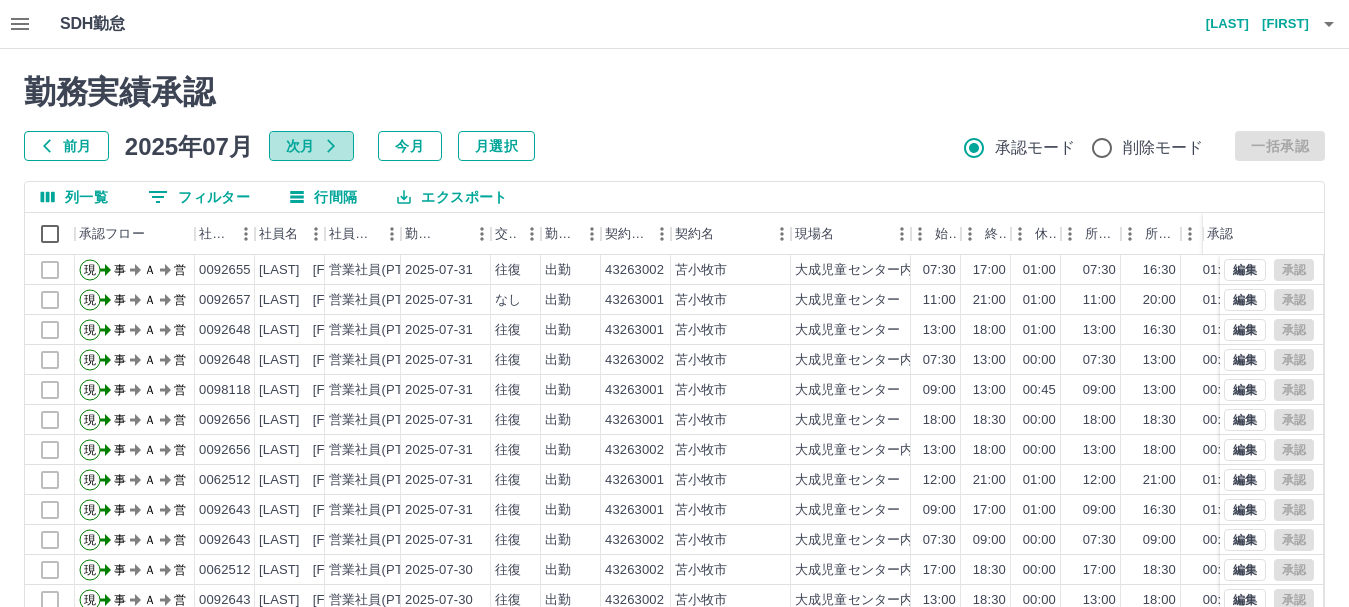 click 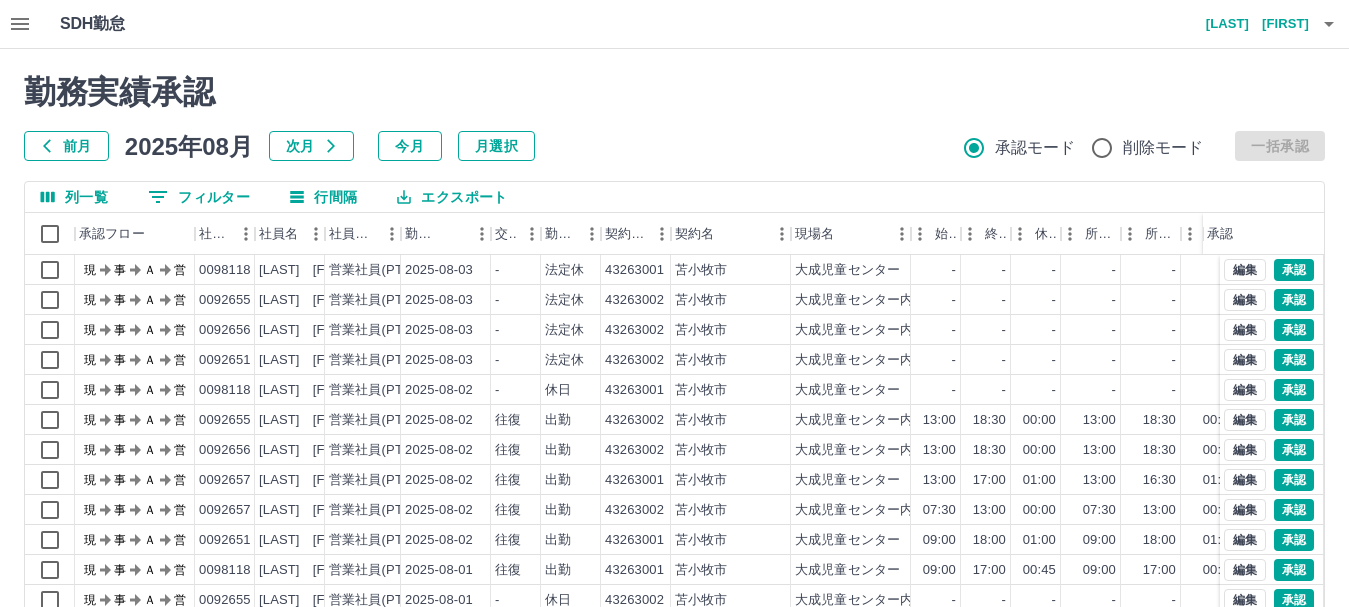 scroll, scrollTop: 14, scrollLeft: 0, axis: vertical 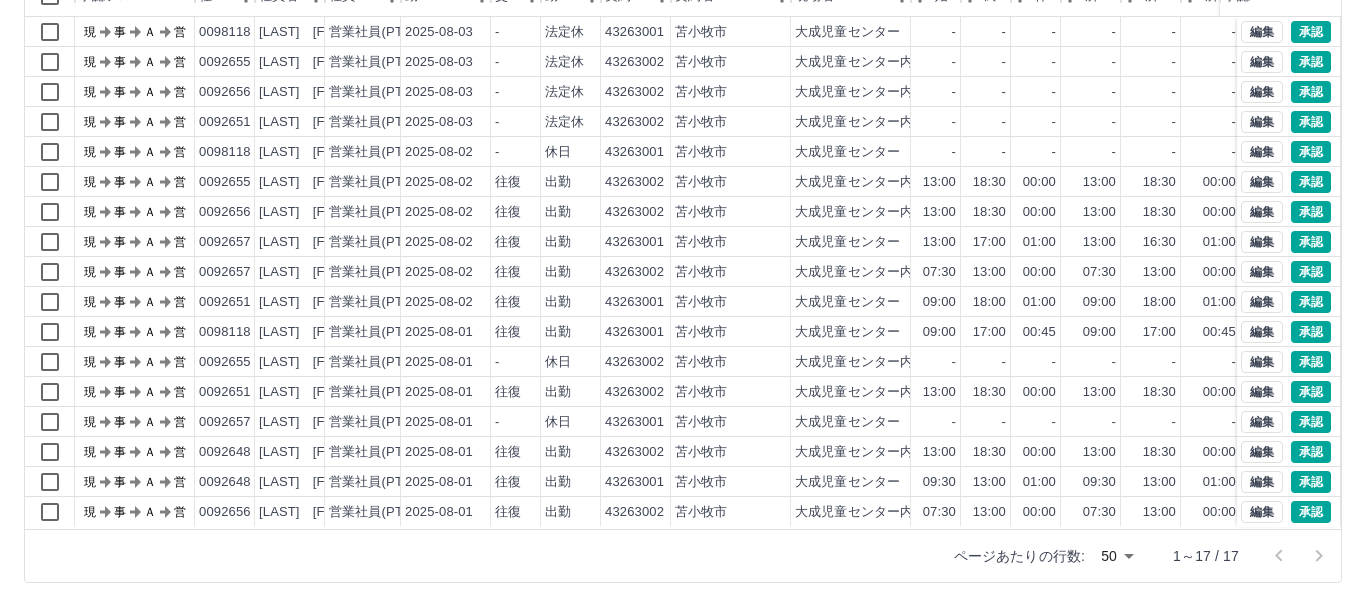 click on "SDH勤怠 山内　一德 勤務実績承認 前月 2025年08月 次月 今月 月選択 承認モード 削除モード 一括承認 列一覧 0 フィルター 行間隔 エクスポート 承認フロー 社員番号 社員名 社員区分 勤務日 交通費 勤務区分 契約コード 契約名 現場名 始業 終業 休憩 所定開始 所定終業 所定休憩 拘束 勤務 遅刻等 コメント ステータス 承認 現 事 Ａ 営 0098118 出川　凜 営業社員(PT契約) 2025-08-03  -  法定休 43263001 [CITY] 大成児童センター - - - - - - 00:00 00:00 00:00 現場責任者承認待 現 事 Ａ 営 0092655 杉浦　佳子 営業社員(PT契約) 2025-08-03  -  法定休 43263002 [CITY] 大成児童センター内　児童クラブ - - - - - - 00:00 00:00 00:00 現場責任者承認待 現 事 Ａ 営 0092656 千葉　晶子 営業社員(PT契約) 2025-08-03  -  法定休 43263002 [CITY] 大成児童センター内　児童クラブ - - - - - - 00:00 00:00 00:00 現 事" at bounding box center (683, 184) 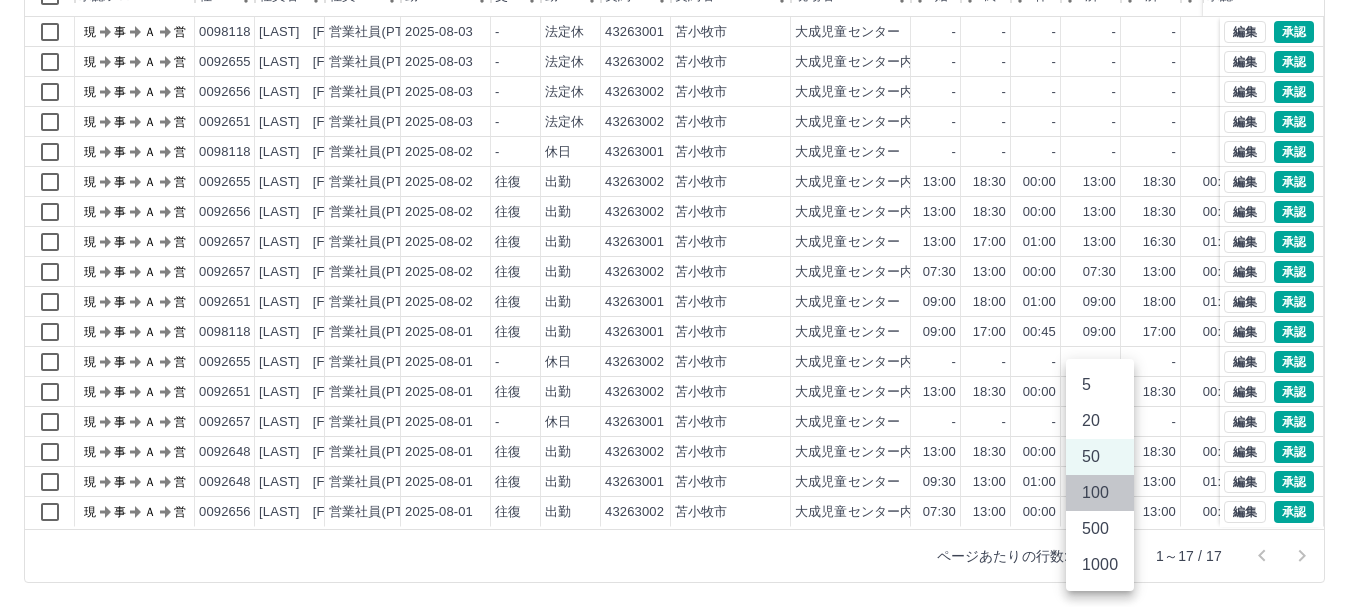 click on "100" at bounding box center (1100, 493) 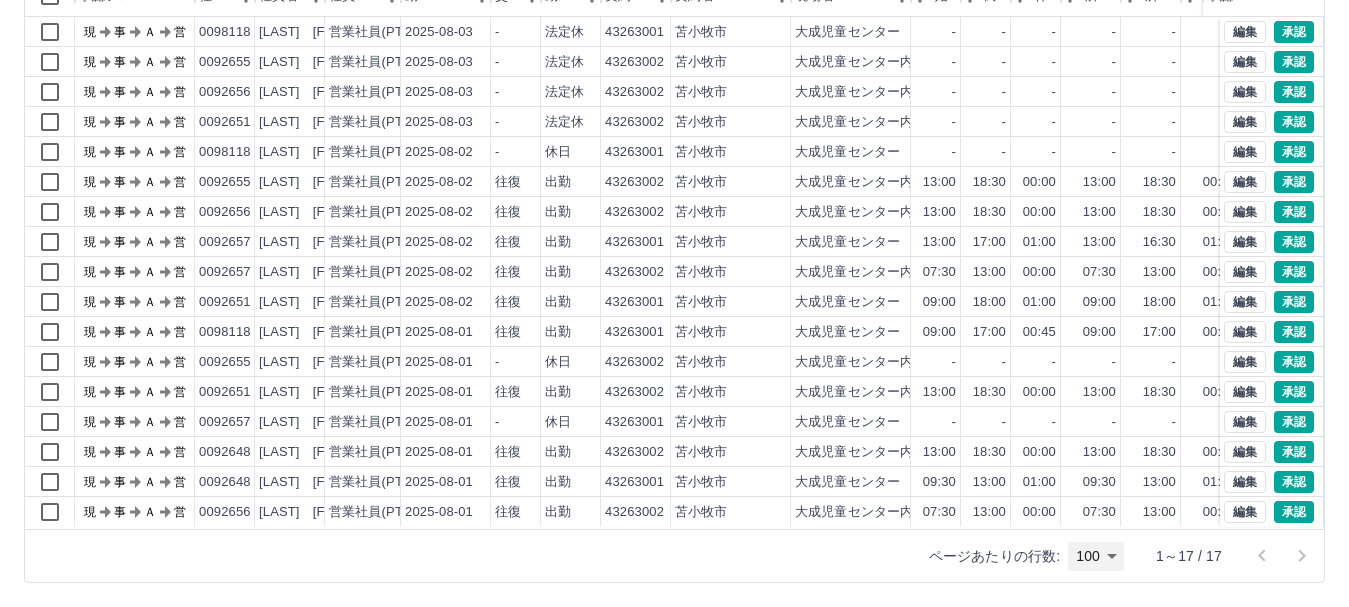 scroll, scrollTop: 14, scrollLeft: 0, axis: vertical 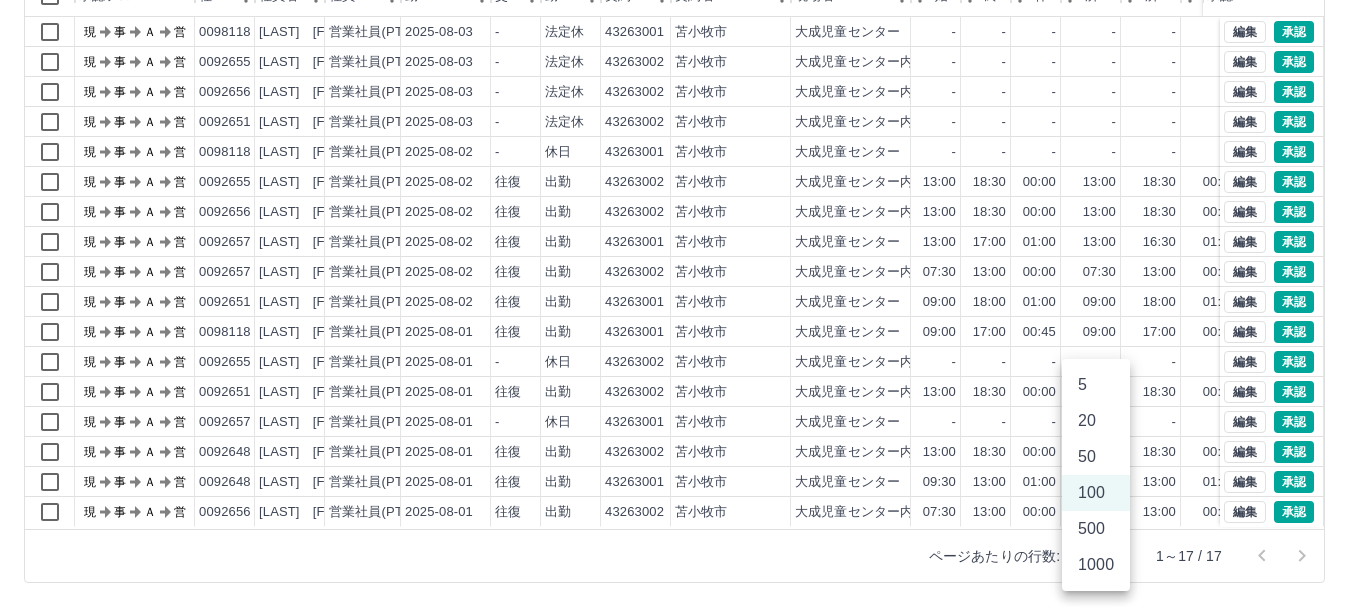 click on "SDH勤怠 山内　一德 勤務実績承認 前月 2025年08月 次月 今月 月選択 承認モード 削除モード 一括承認 列一覧 0 フィルター 行間隔 エクスポート 承認フロー 社員番号 社員名 社員区分 勤務日 交通費 勤務区分 契約コード 契約名 現場名 始業 終業 休憩 所定開始 所定終業 所定休憩 拘束 勤務 遅刻等 コメント ステータス 承認 現 事 Ａ 営 0098118 出川　凜 営業社員(PT契約) 2025-08-03  -  法定休 43263001 [CITY] 大成児童センター - - - - - - 00:00 00:00 00:00 現場責任者承認待 現 事 Ａ 営 0092655 杉浦　佳子 営業社員(PT契約) 2025-08-03  -  法定休 43263002 [CITY] 大成児童センター内　児童クラブ - - - - - - 00:00 00:00 00:00 現場責任者承認待 現 事 Ａ 営 0092656 千葉　晶子 営業社員(PT契約) 2025-08-03  -  法定休 43263002 [CITY] 大成児童センター内　児童クラブ - - - - - - 00:00 00:00 00:00 現 事" at bounding box center [683, 184] 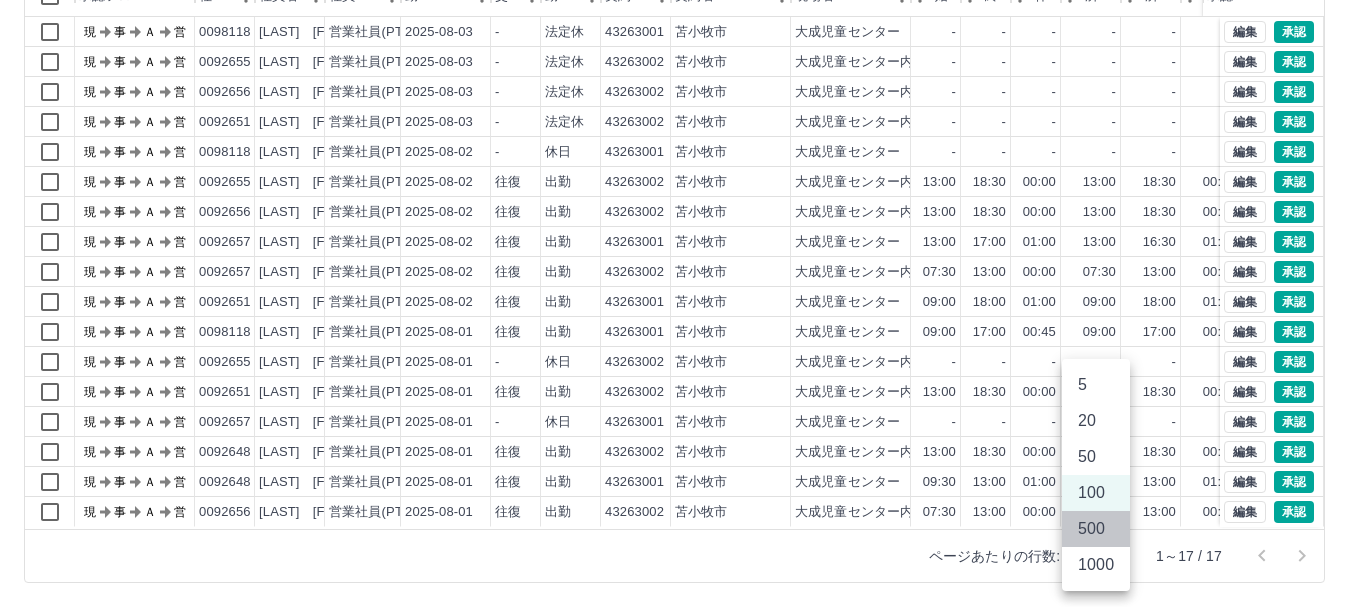 click on "500" at bounding box center (1096, 529) 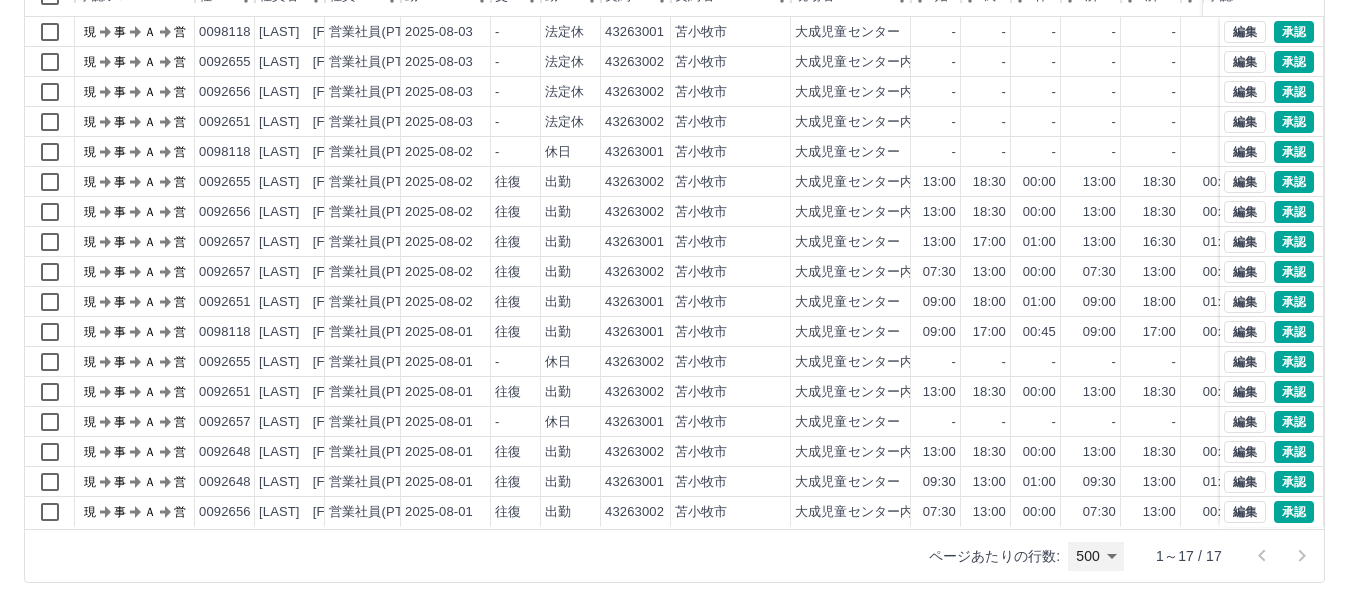 scroll, scrollTop: 14, scrollLeft: 0, axis: vertical 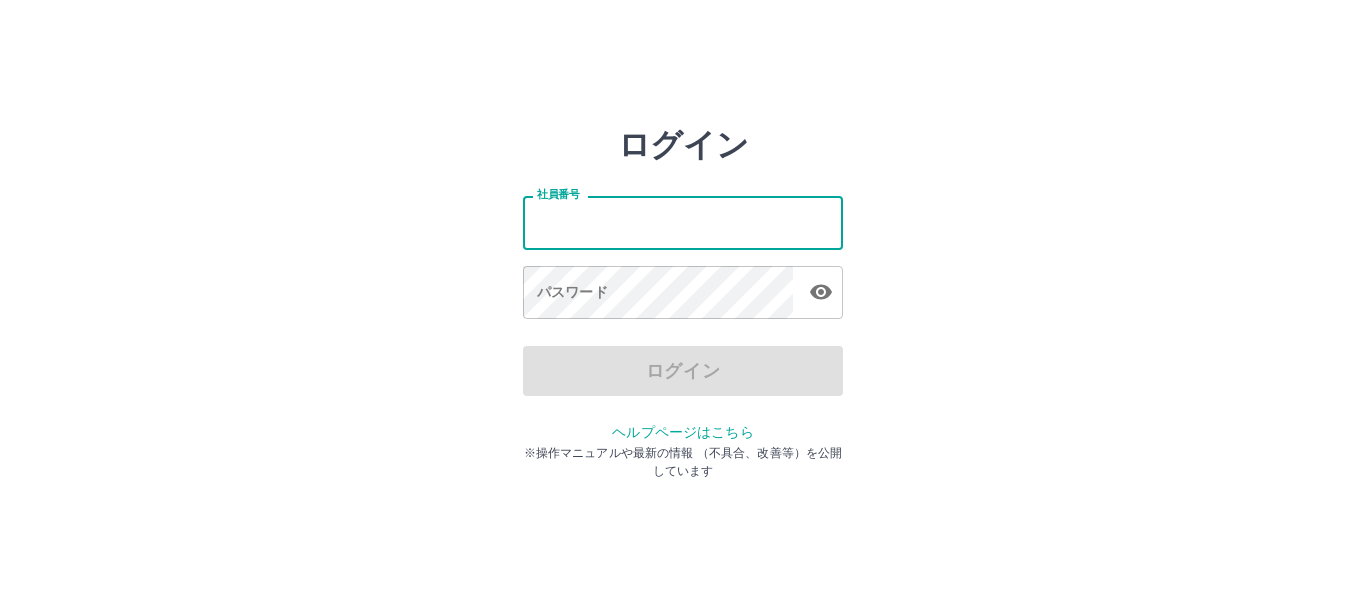 click on "社員番号" at bounding box center [683, 222] 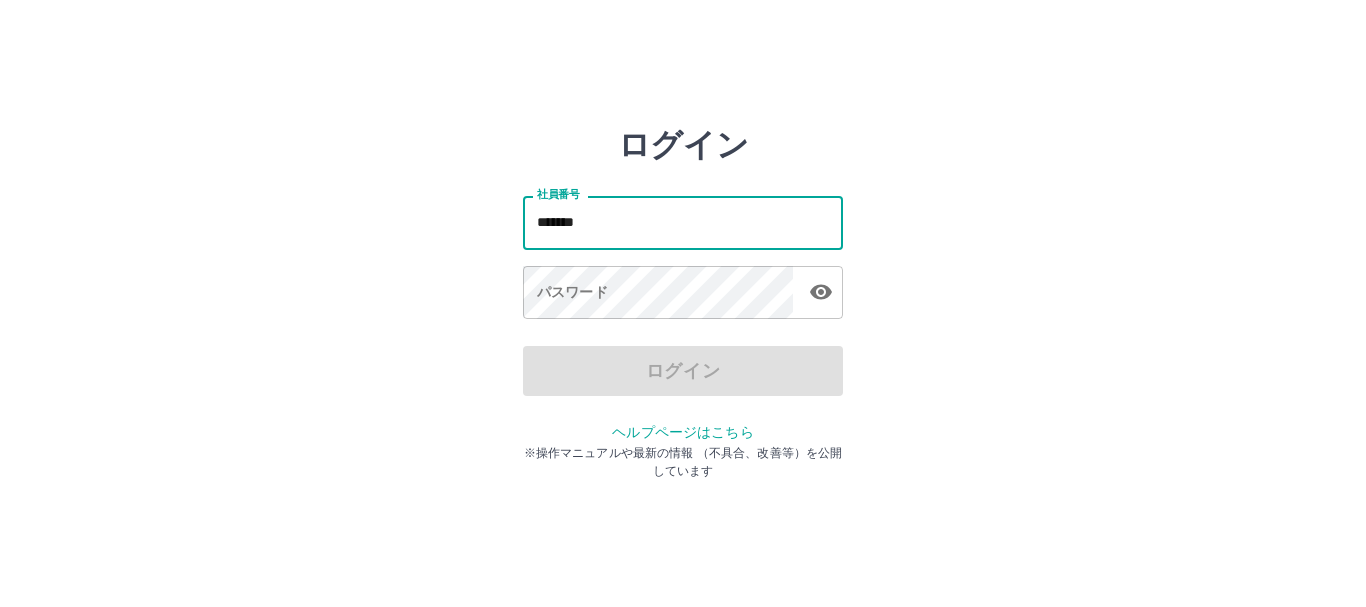 type on "*******" 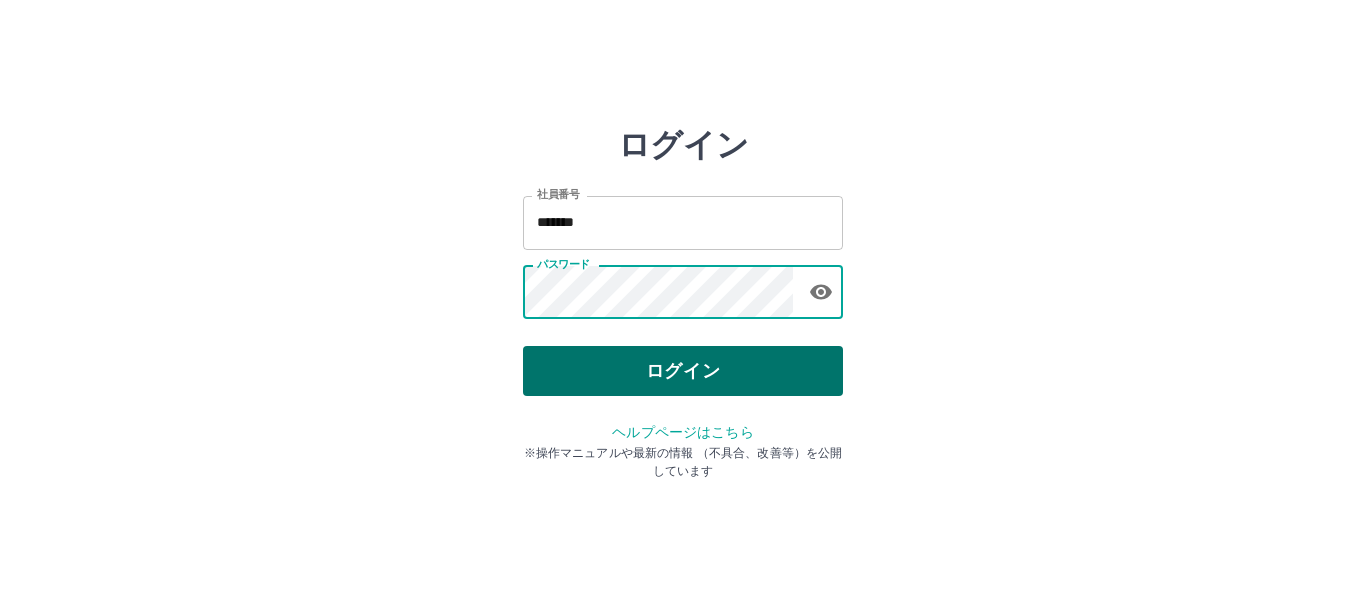 click on "ログイン" at bounding box center [683, 371] 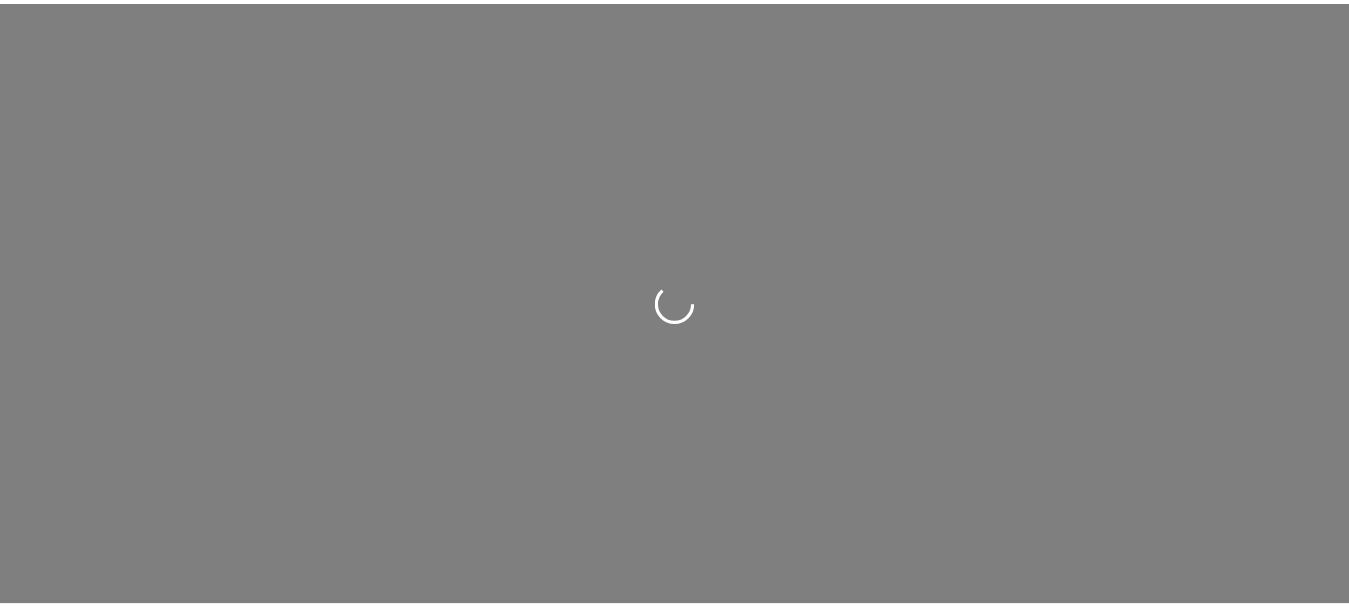 scroll, scrollTop: 0, scrollLeft: 0, axis: both 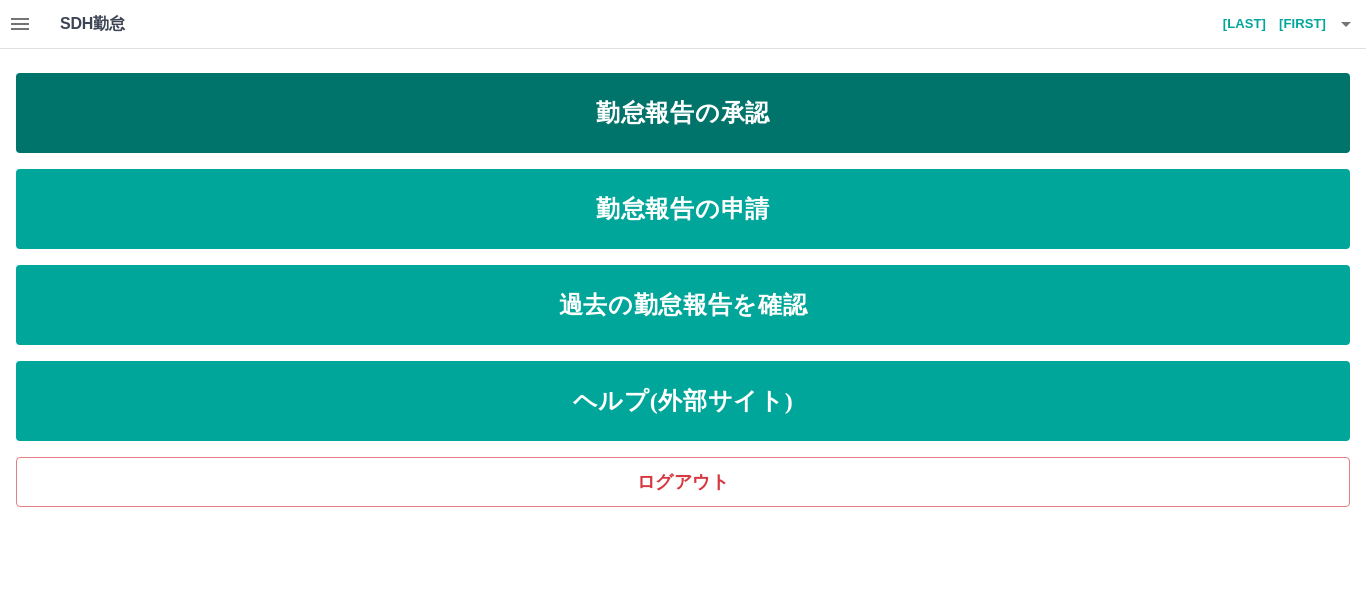 click on "勤怠報告の承認" at bounding box center [683, 113] 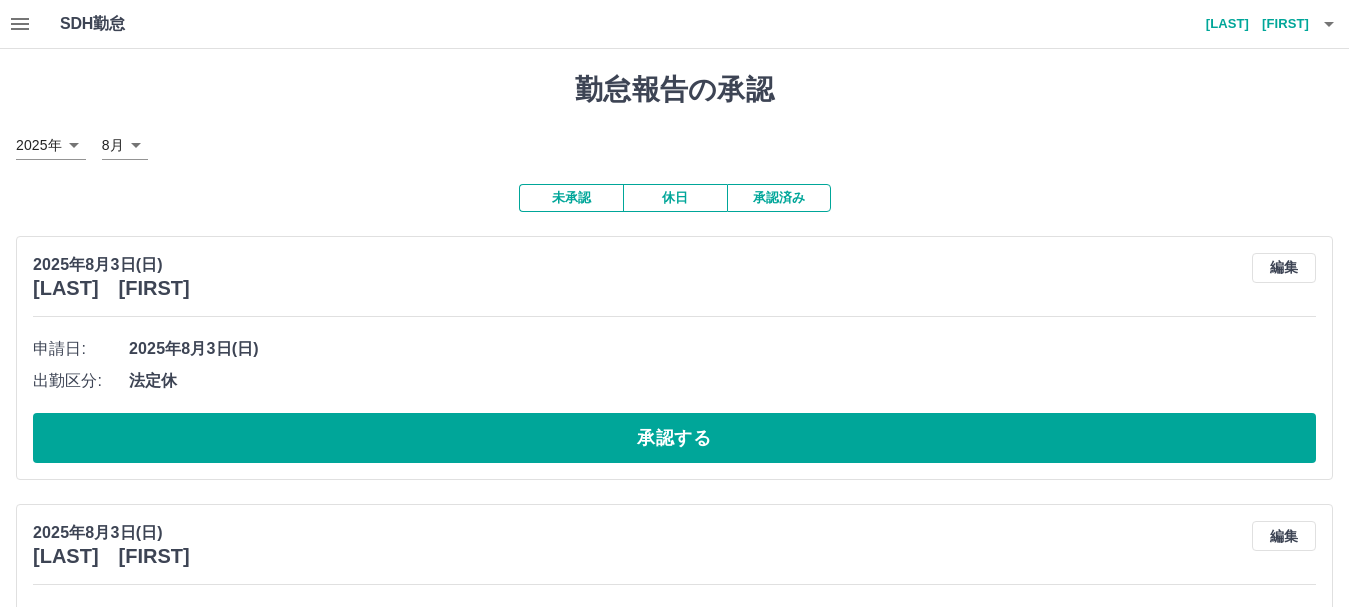 click 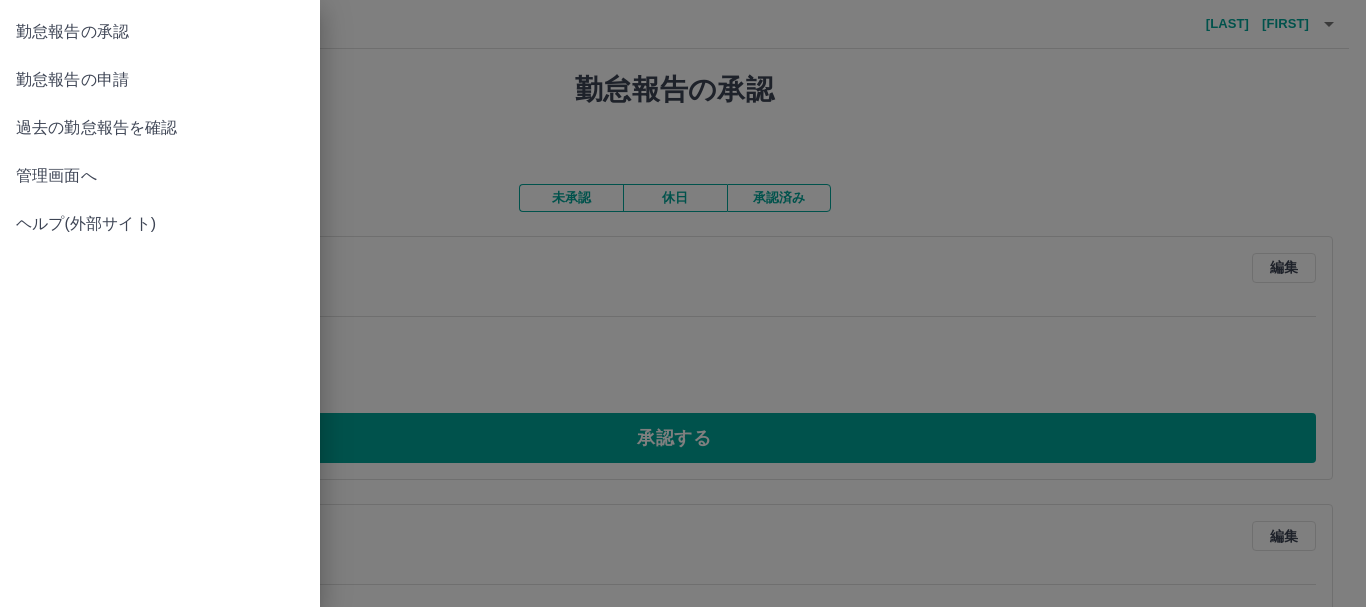 click on "管理画面へ" at bounding box center (160, 176) 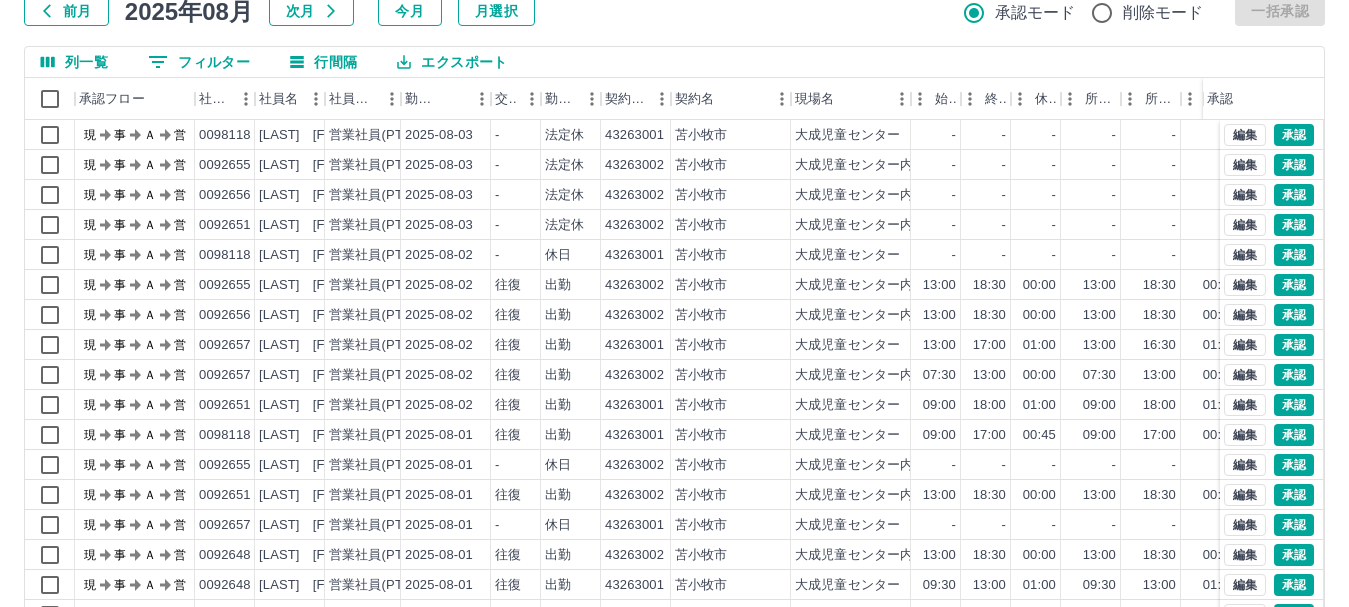 scroll, scrollTop: 238, scrollLeft: 0, axis: vertical 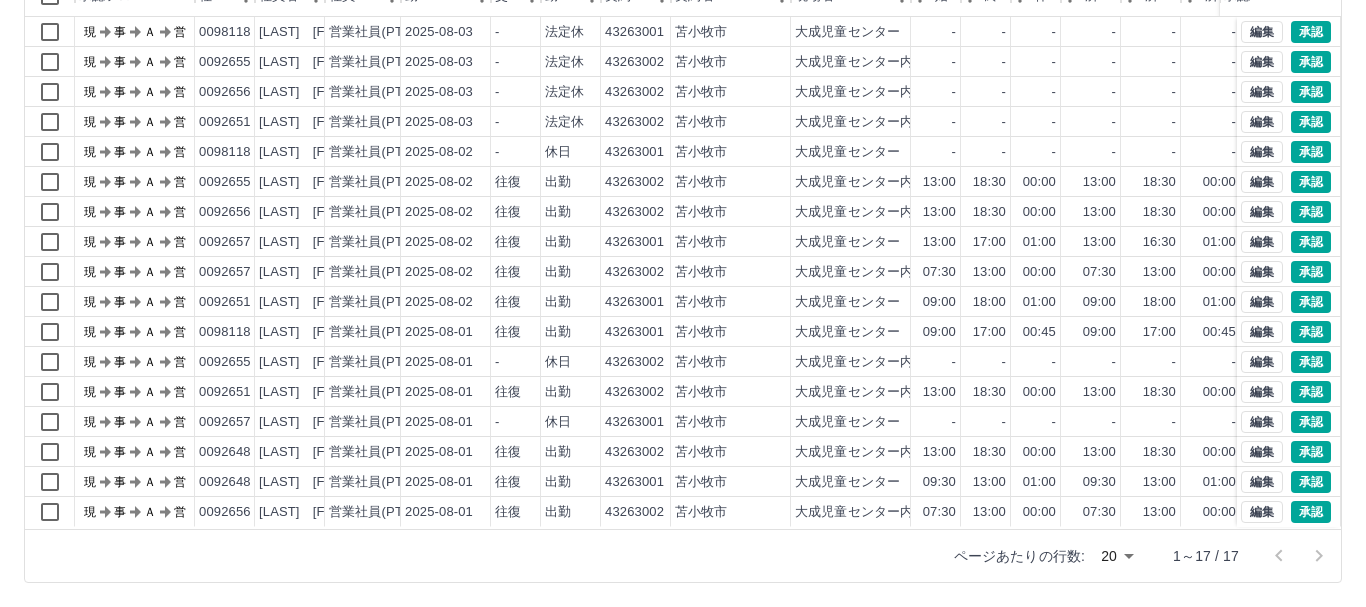 click on "SDH勤怠 山内　一德 勤務実績承認 前月 2025年08月 次月 今月 月選択 承認モード 削除モード 一括承認 列一覧 0 フィルター 行間隔 エクスポート 承認フロー 社員番号 社員名 社員区分 勤務日 交通費 勤務区分 契約コード 契約名 現場名 始業 終業 休憩 所定開始 所定終業 所定休憩 拘束 勤務 遅刻等 コメント ステータス 承認 現 事 Ａ 営 0098118 出川　凜 営業社員(PT契約) 2025-08-03  -  法定休 43263001 [CITY] 大成児童センター - - - - - - 00:00 00:00 00:00 現場責任者承認待 現 事 Ａ 営 0092655 杉浦　佳子 営業社員(PT契約) 2025-08-03  -  法定休 43263002 [CITY] 大成児童センター内　児童クラブ - - - - - - 00:00 00:00 00:00 現場責任者承認待 現 事 Ａ 営 0092656 千葉　晶子 営業社員(PT契約) 2025-08-03  -  法定休 43263002 [CITY] 大成児童センター内　児童クラブ - - - - - - 00:00 00:00 00:00 現 事" at bounding box center (683, 184) 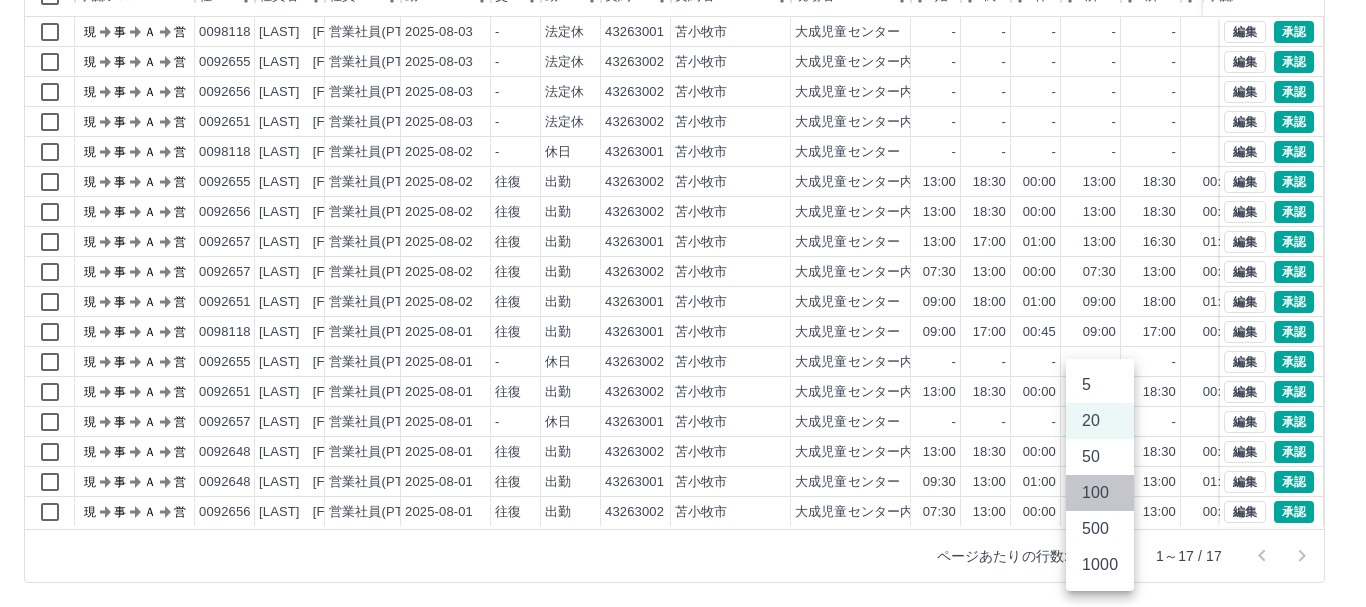 click on "100" at bounding box center (1100, 493) 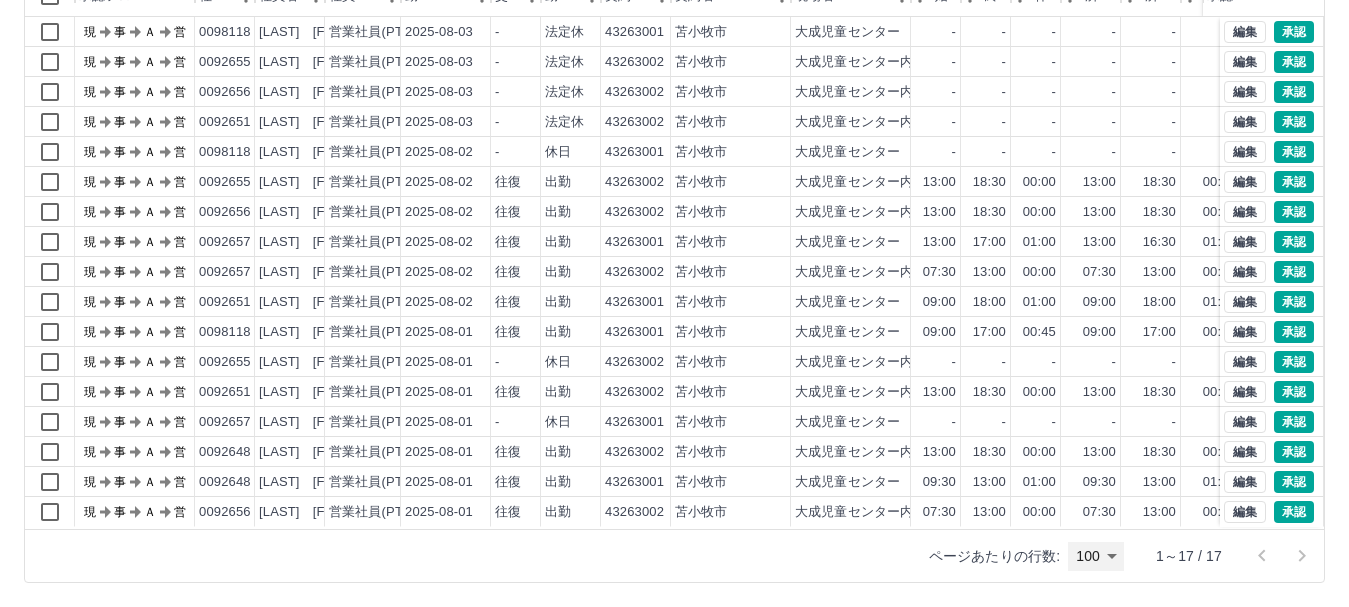 scroll, scrollTop: 14, scrollLeft: 0, axis: vertical 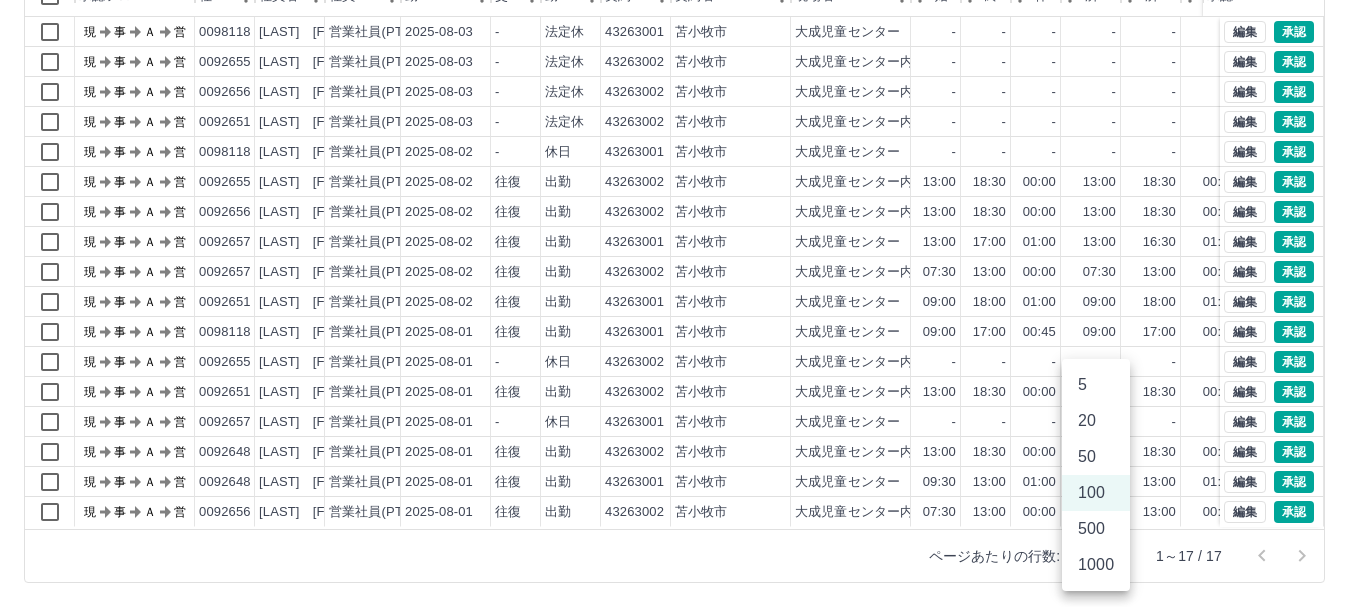 click on "SDH勤怠 山内　一德 勤務実績承認 前月 2025年08月 次月 今月 月選択 承認モード 削除モード 一括承認 列一覧 0 フィルター 行間隔 エクスポート 承認フロー 社員番号 社員名 社員区分 勤務日 交通費 勤務区分 契約コード 契約名 現場名 始業 終業 休憩 所定開始 所定終業 所定休憩 拘束 勤務 遅刻等 コメント ステータス 承認 現 事 Ａ 営 0098118 出川　凜 営業社員(PT契約) 2025-08-03  -  法定休 43263001 [CITY] 大成児童センター - - - - - - 00:00 00:00 00:00 現場責任者承認待 現 事 Ａ 営 0092655 杉浦　佳子 営業社員(PT契約) 2025-08-03  -  法定休 43263002 [CITY] 大成児童センター内　児童クラブ - - - - - - 00:00 00:00 00:00 現場責任者承認待 現 事 Ａ 営 0092656 千葉　晶子 営業社員(PT契約) 2025-08-03  -  法定休 43263002 [CITY] 大成児童センター内　児童クラブ - - - - - - 00:00 00:00 00:00 現 事" at bounding box center [683, 184] 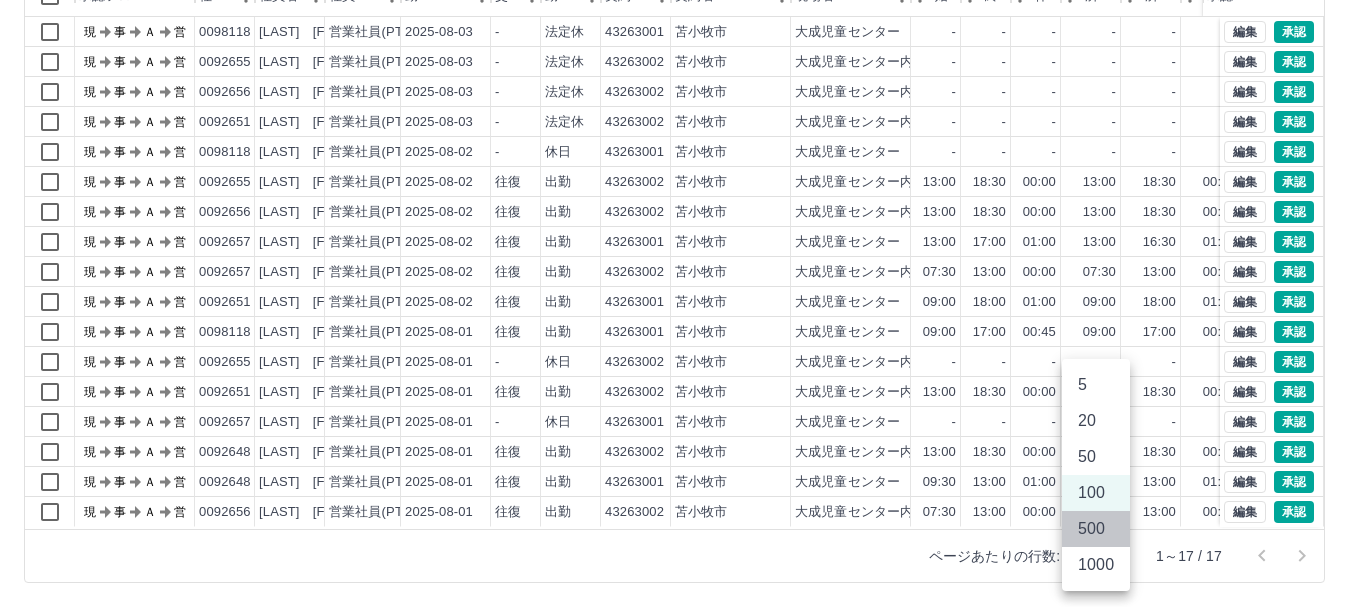 click on "500" at bounding box center (1096, 529) 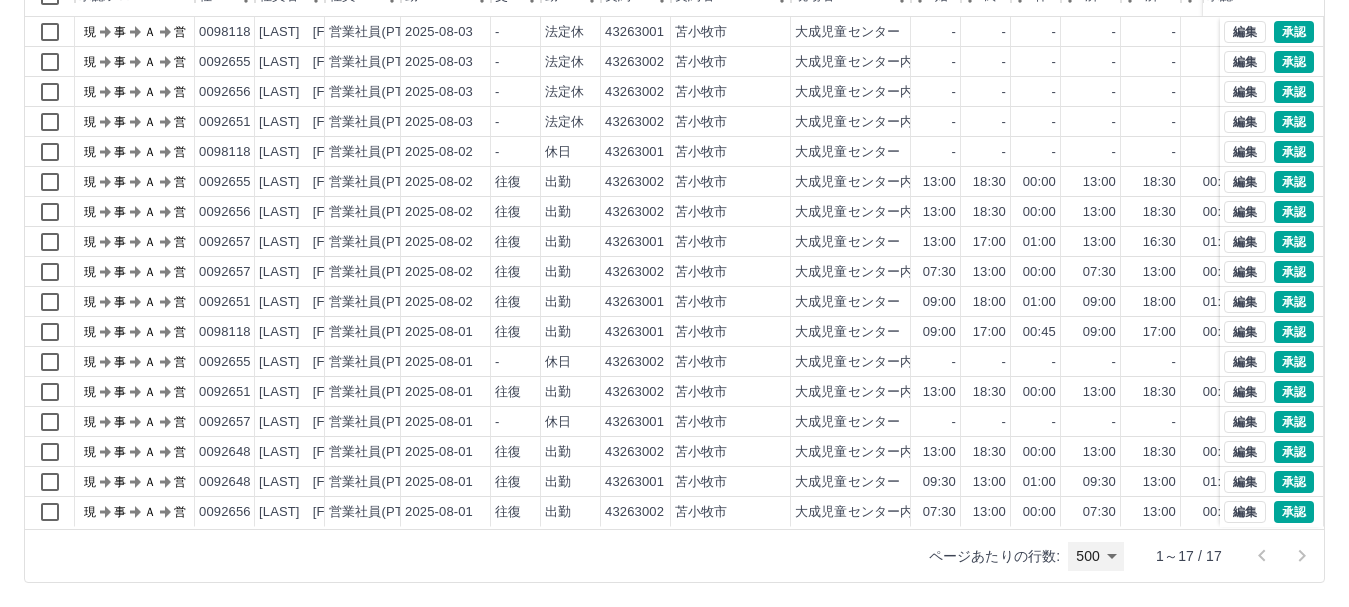 scroll, scrollTop: 0, scrollLeft: 0, axis: both 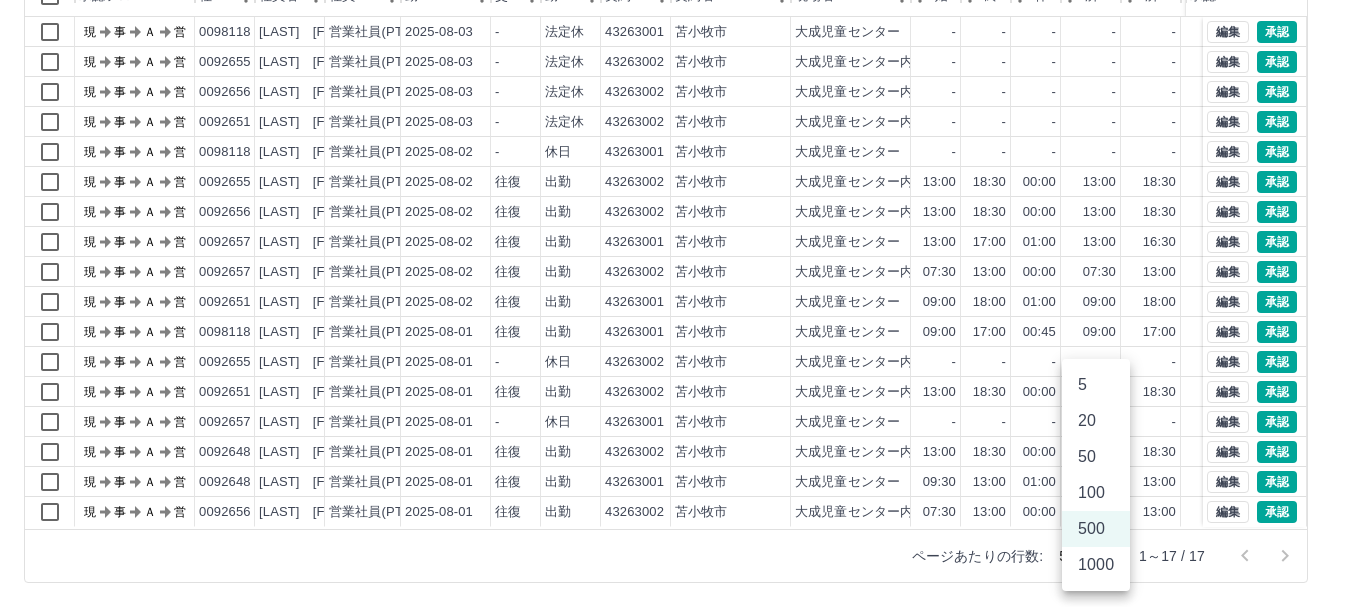click on "SDH勤怠 山内　一德 勤務実績承認 前月 2025年08月 次月 今月 月選択 承認モード 削除モード 一括承認 列一覧 0 フィルター 行間隔 エクスポート 承認フロー 社員番号 社員名 社員区分 勤務日 交通費 勤務区分 契約コード 契約名 現場名 始業 終業 休憩 所定開始 所定終業 所定休憩 拘束 勤務 遅刻等 コメント ステータス 承認 現 事 Ａ 営 0098118 出川　凜 営業社員(PT契約) 2025-08-03  -  法定休 43263001 [CITY] 大成児童センター - - - - - - 00:00 00:00 00:00 現場責任者承認待 現 事 Ａ 営 0092655 杉浦　佳子 営業社員(PT契約) 2025-08-03  -  法定休 43263002 [CITY] 大成児童センター内　児童クラブ - - - - - - 00:00 00:00 00:00 現場責任者承認待 現 事 Ａ 営 0092656 千葉　晶子 営業社員(PT契約) 2025-08-03  -  法定休 43263002 [CITY] 大成児童センター内　児童クラブ - - - - - - 00:00 00:00 00:00 現 事" at bounding box center (674, 184) 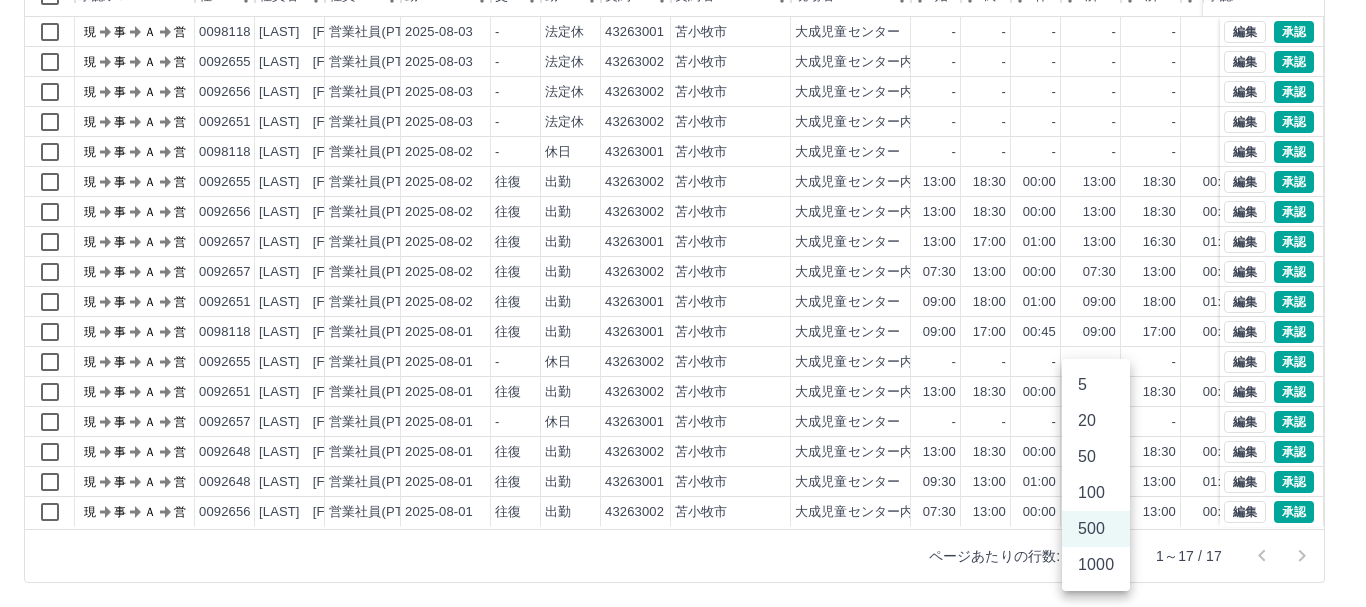 click on "100" at bounding box center (1096, 493) 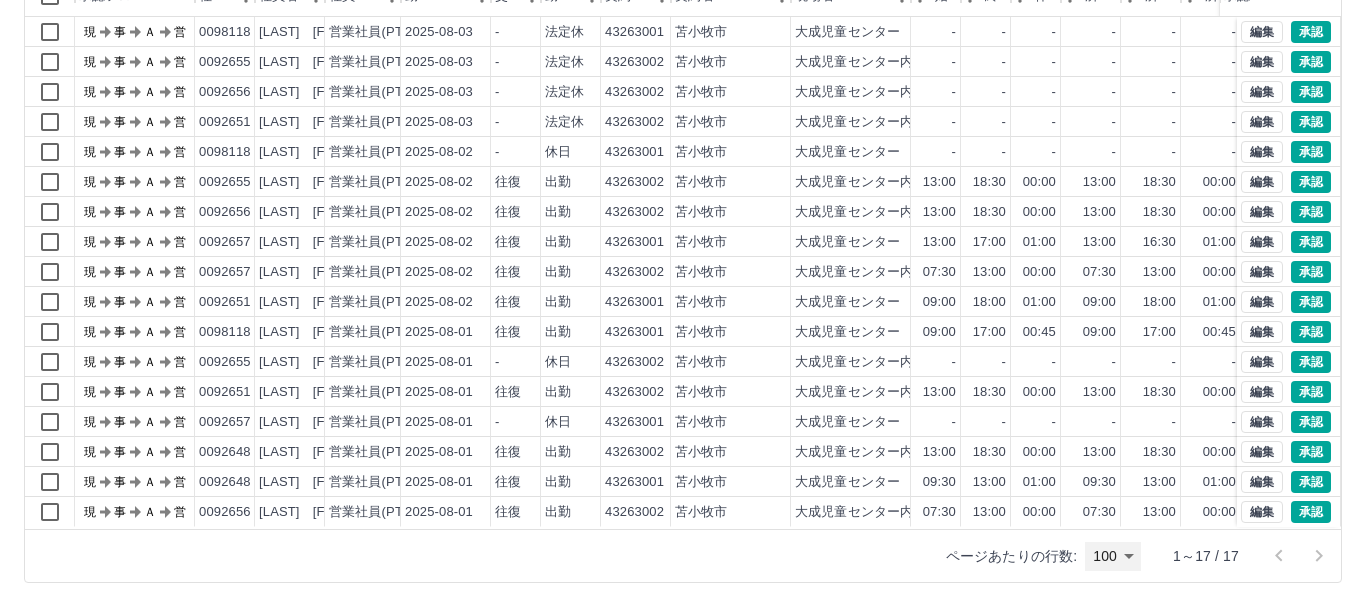 type on "***" 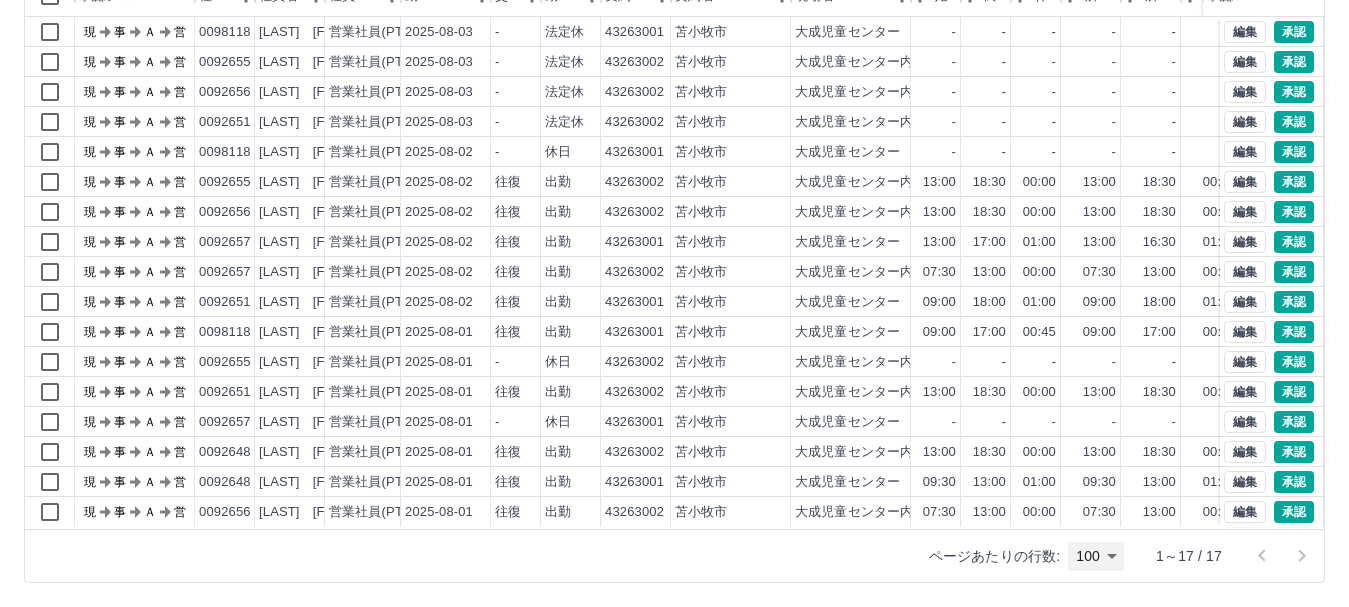 scroll, scrollTop: 0, scrollLeft: 0, axis: both 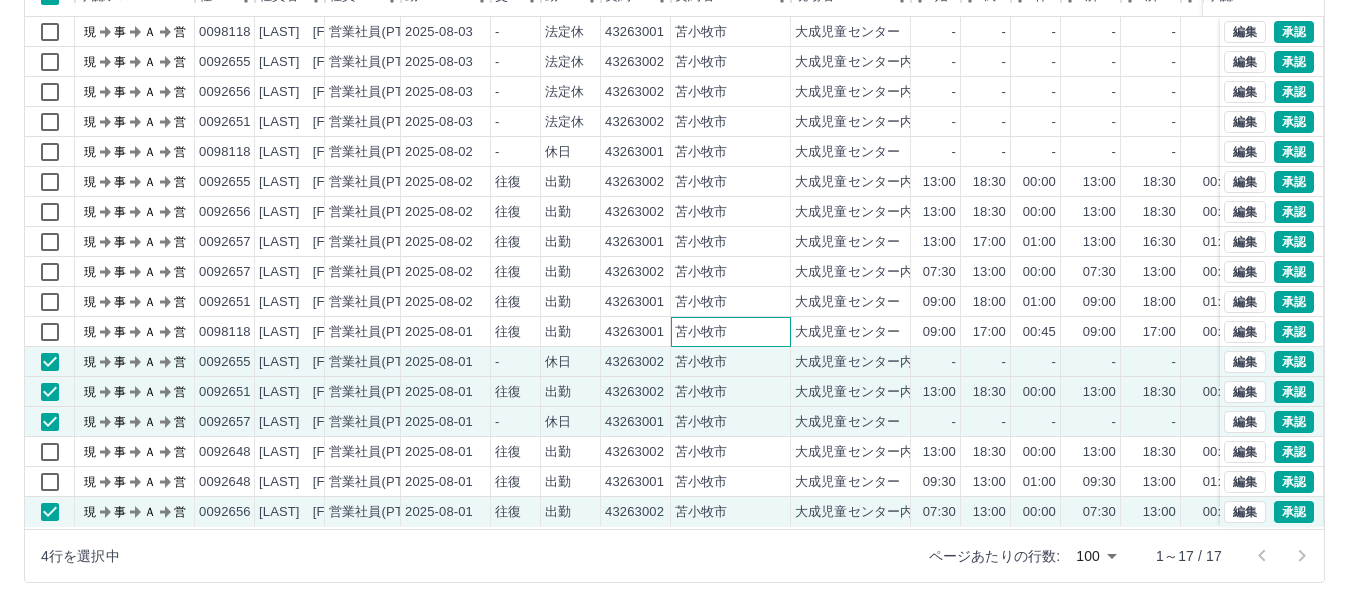 drag, startPoint x: 720, startPoint y: 325, endPoint x: 749, endPoint y: 353, distance: 40.311287 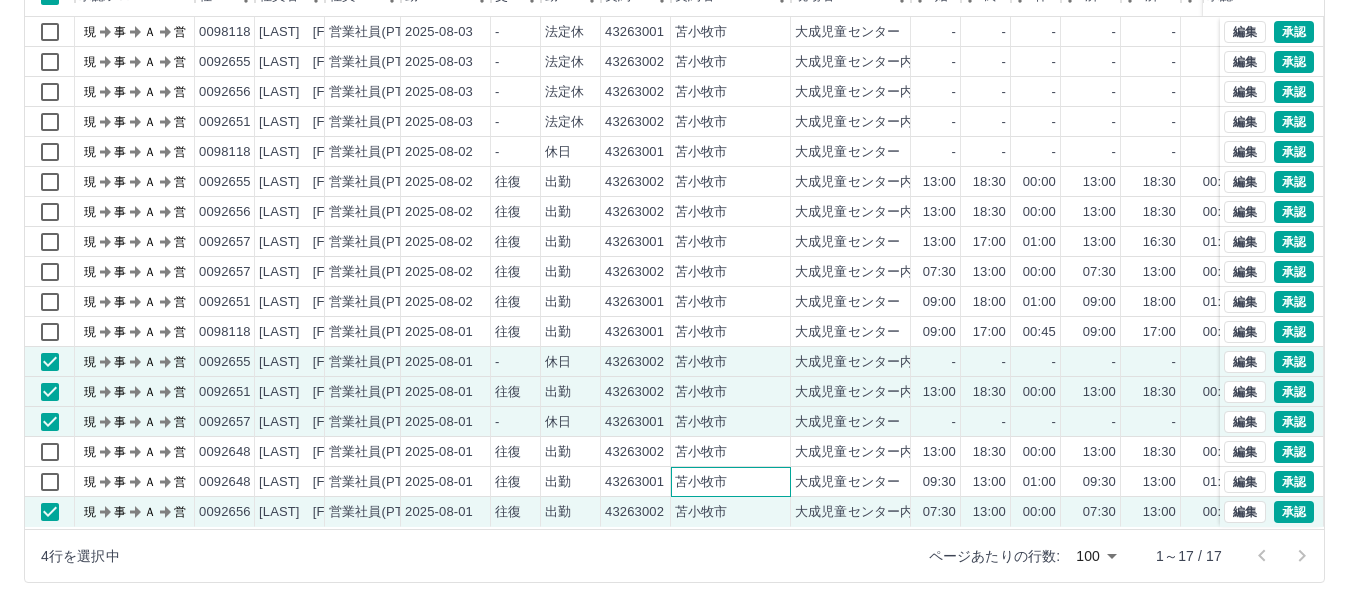 drag, startPoint x: 888, startPoint y: 525, endPoint x: 813, endPoint y: 494, distance: 81.154175 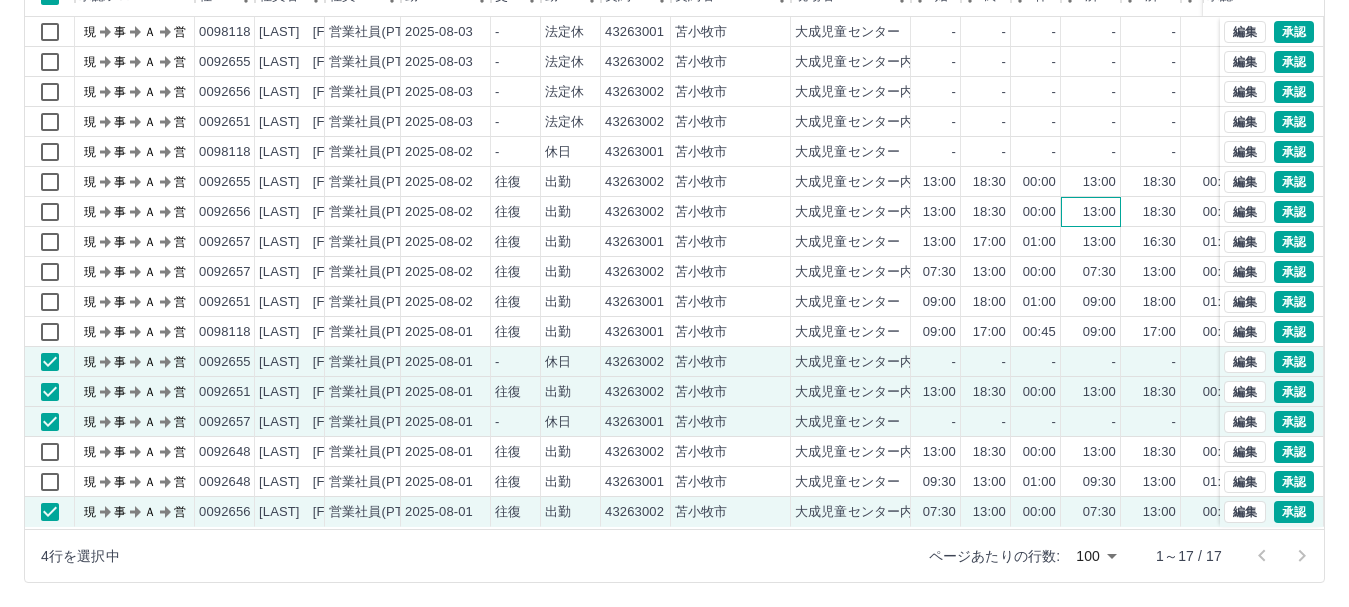 drag, startPoint x: 1116, startPoint y: 201, endPoint x: 1108, endPoint y: 191, distance: 12.806249 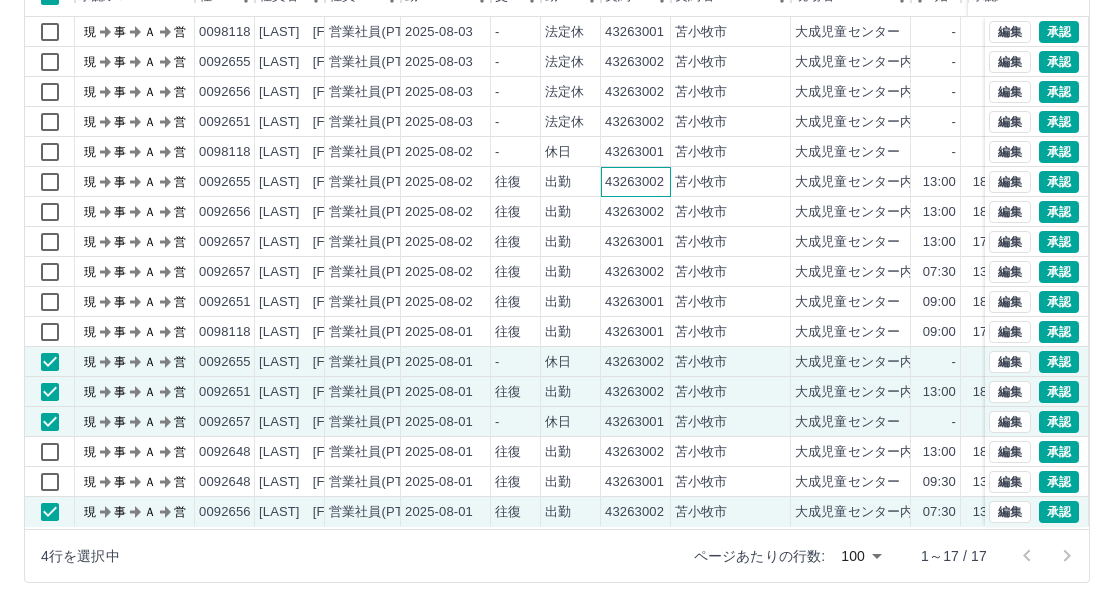 click on "43263002" at bounding box center (634, 182) 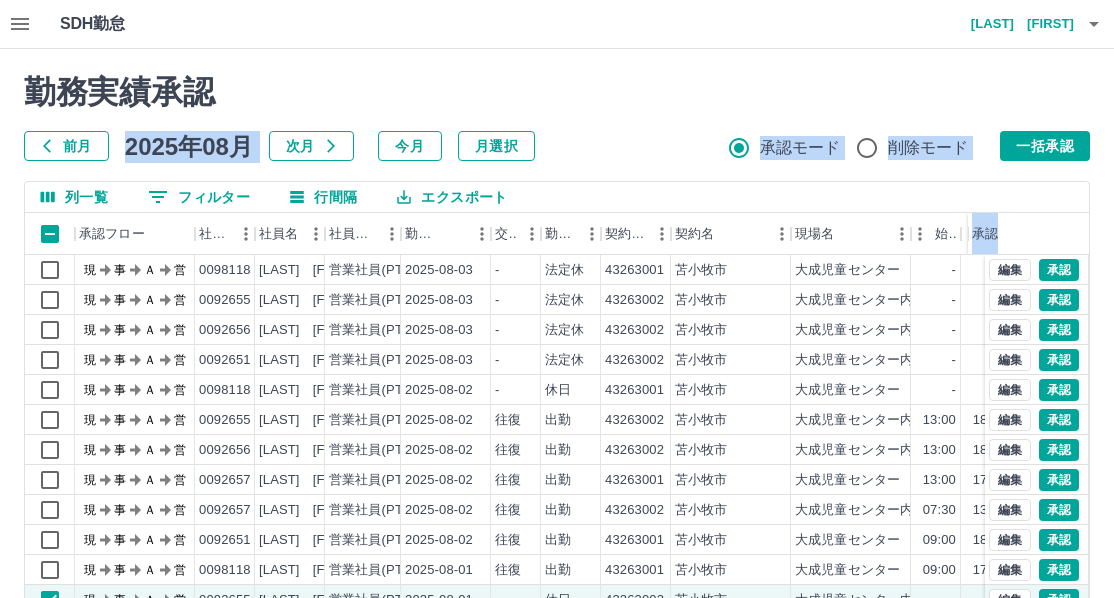 drag, startPoint x: 1110, startPoint y: 203, endPoint x: 1126, endPoint y: 334, distance: 131.97348 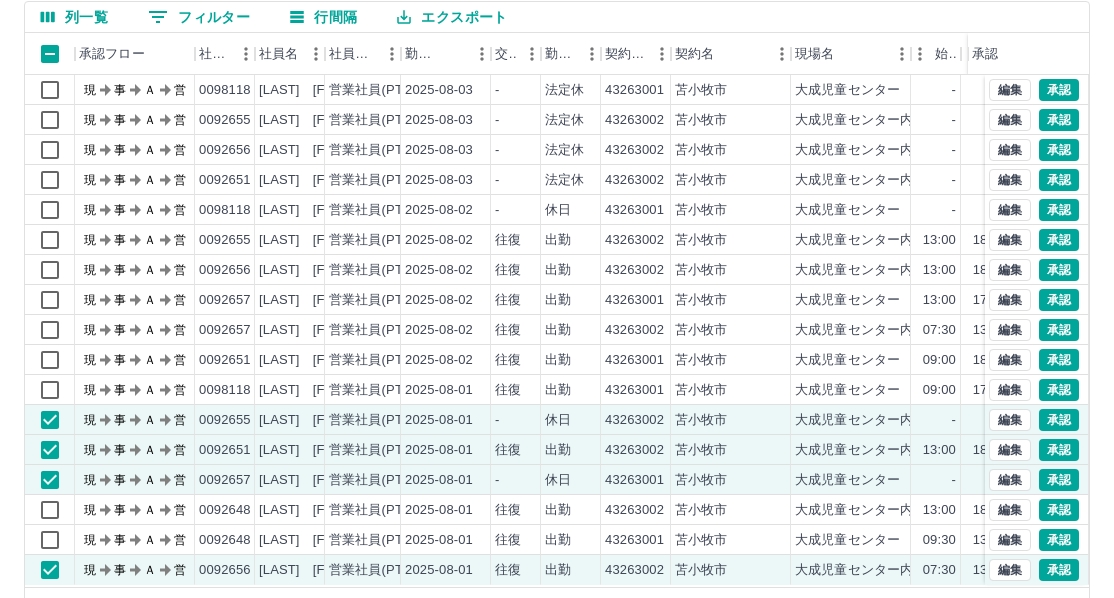 scroll, scrollTop: 247, scrollLeft: 0, axis: vertical 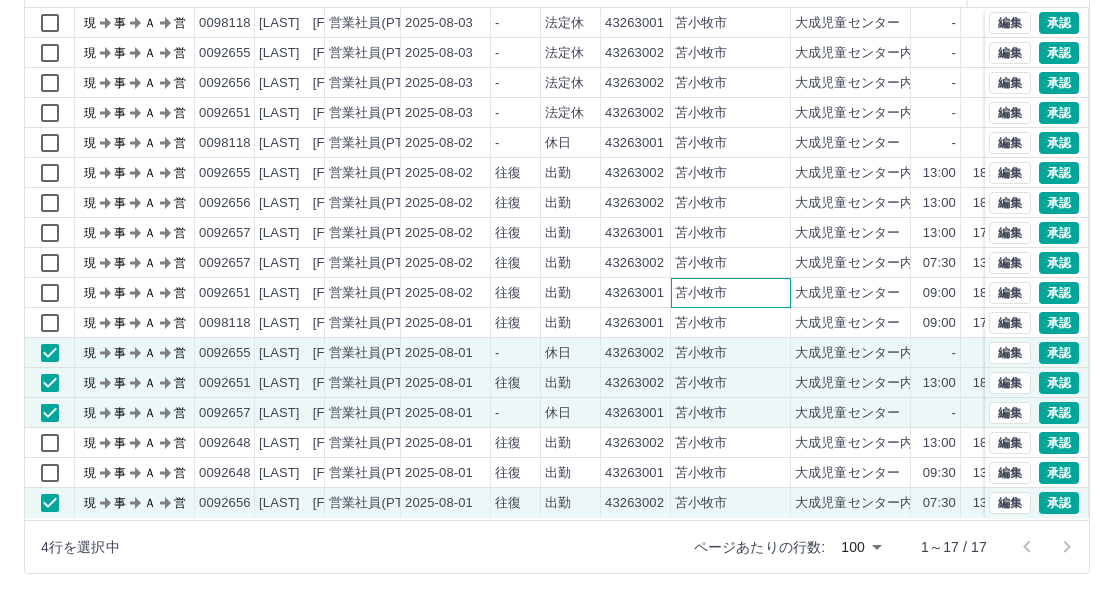click on "苫小牧市" at bounding box center (731, 293) 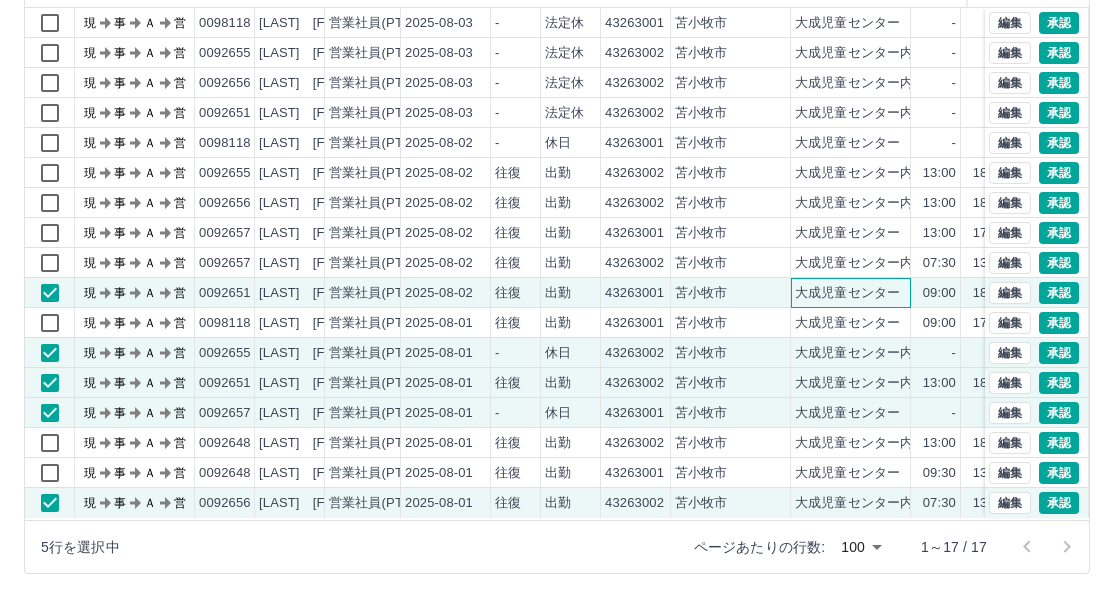 click on "大成児童センター" at bounding box center (847, 293) 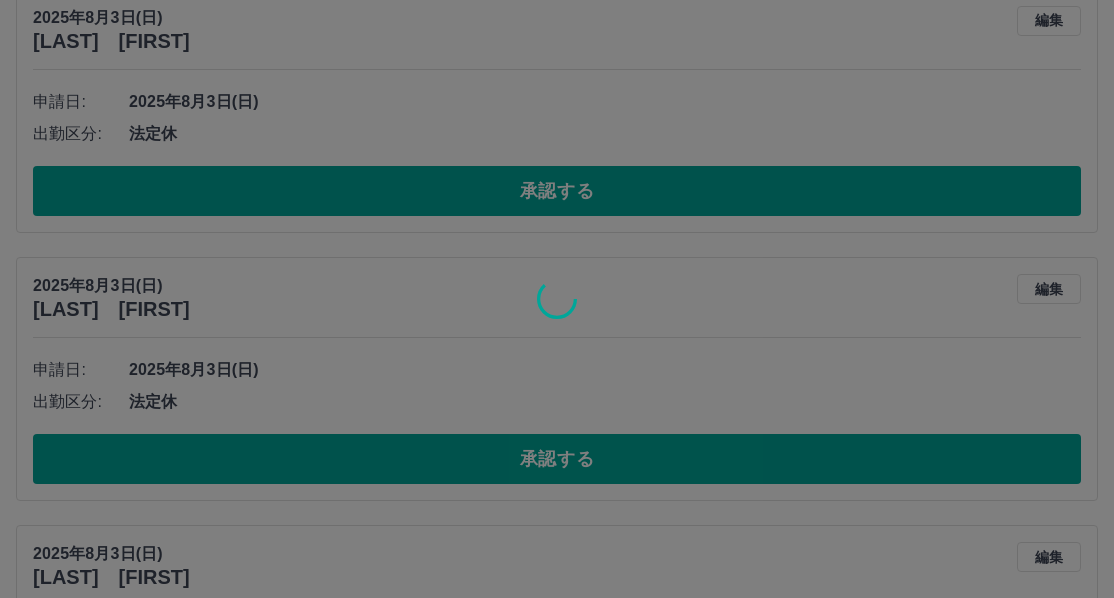 scroll, scrollTop: 0, scrollLeft: 0, axis: both 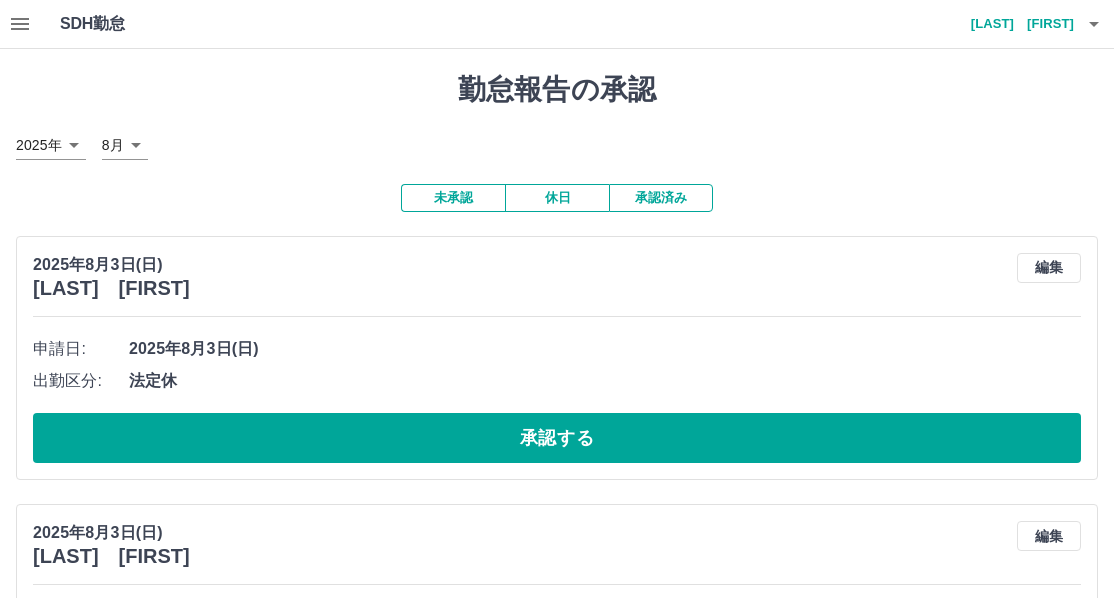click on "2025年 **** 8月 *" at bounding box center (557, 145) 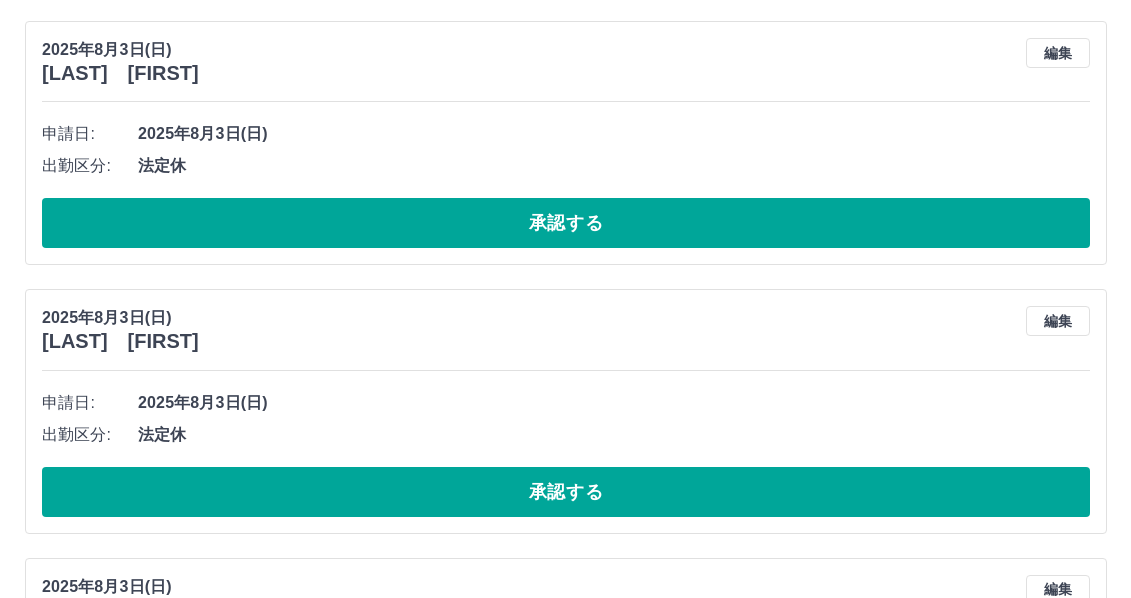 scroll, scrollTop: 0, scrollLeft: 0, axis: both 